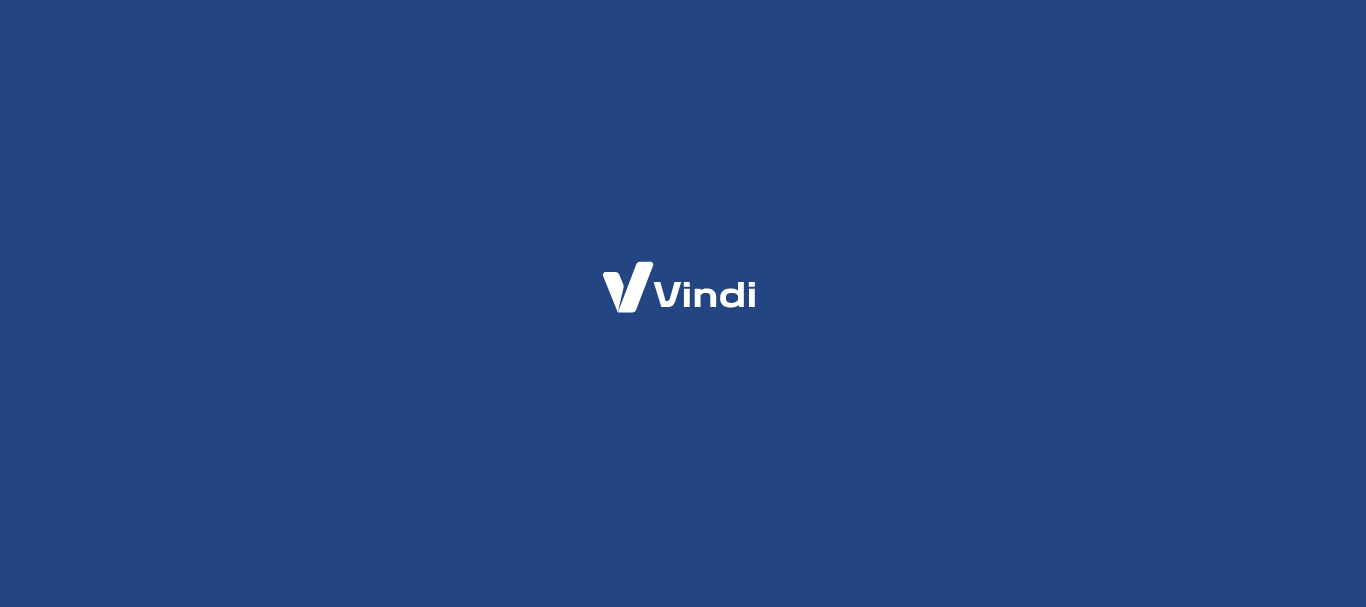 scroll, scrollTop: 0, scrollLeft: 0, axis: both 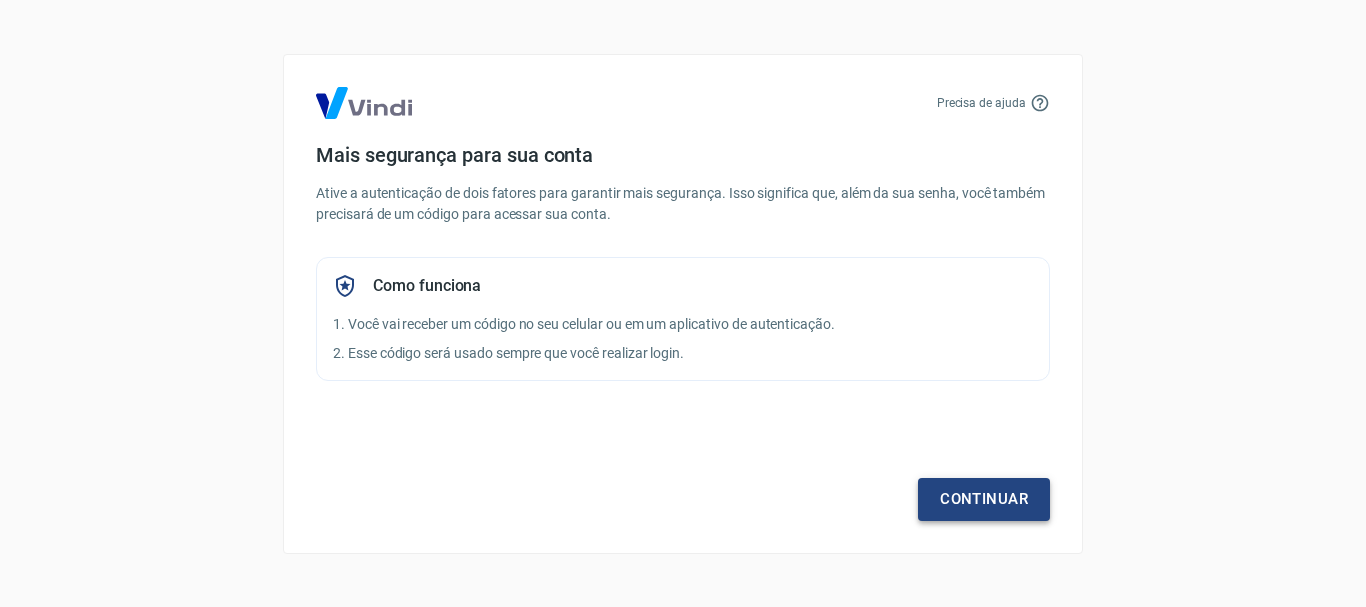 click on "Continuar" at bounding box center (984, 499) 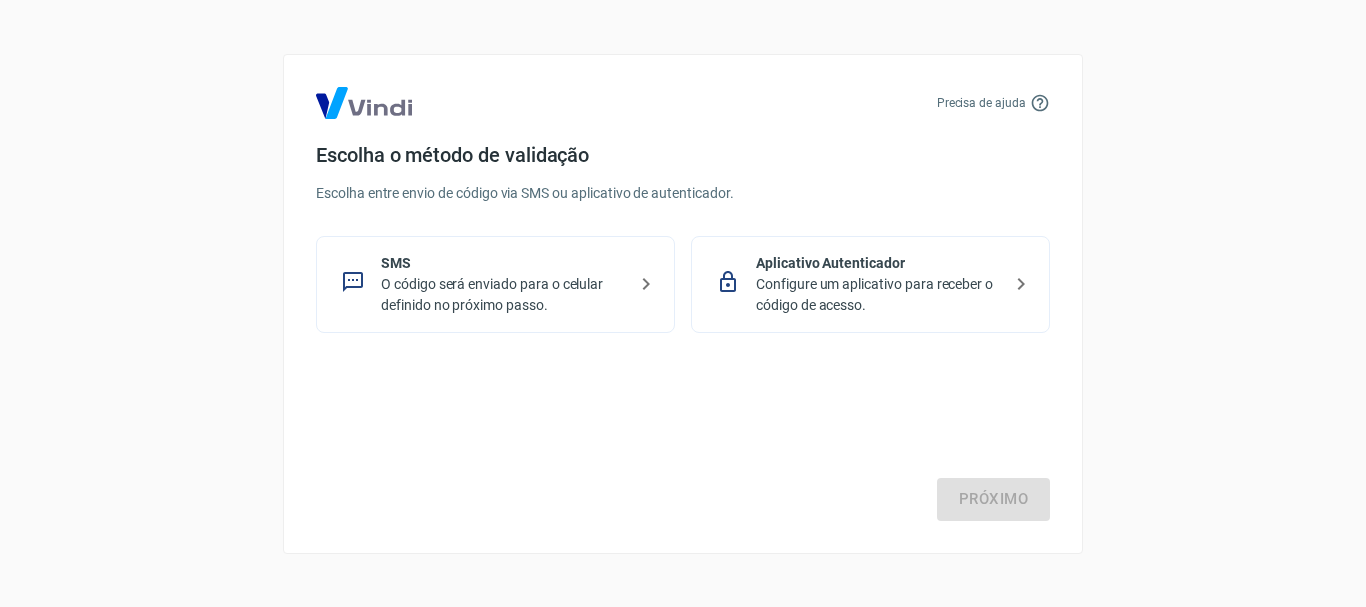 click on "O código será enviado para o celular definido no próximo passo." at bounding box center [503, 295] 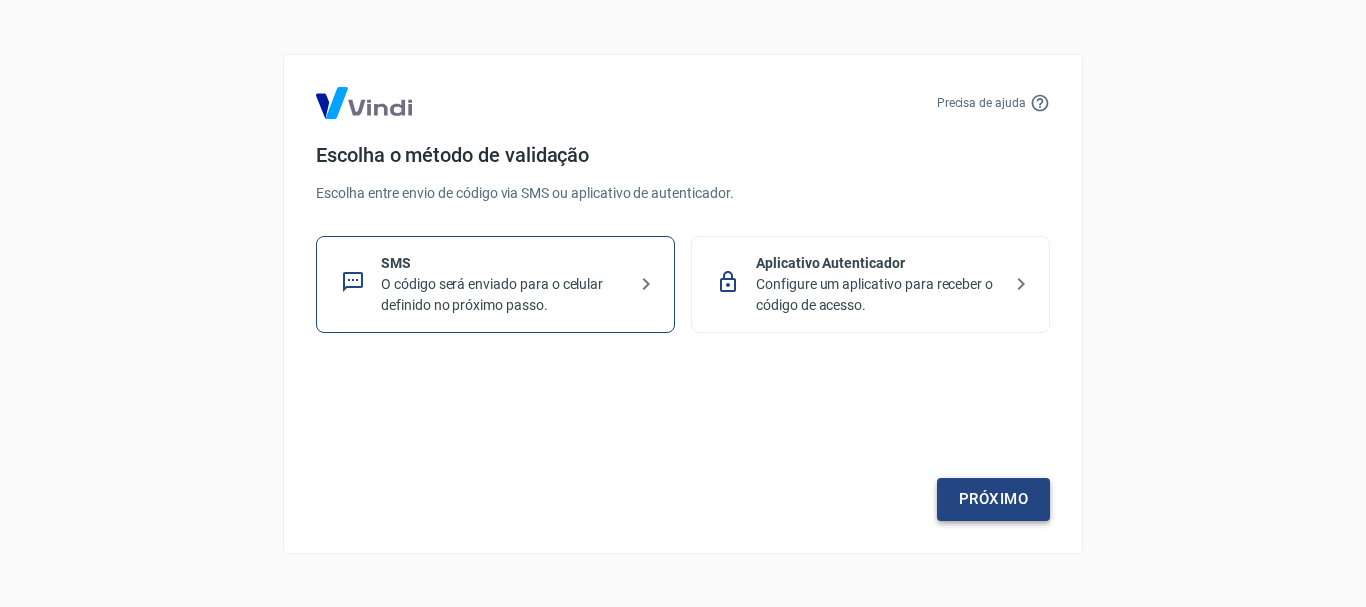 click on "Próximo" at bounding box center [993, 499] 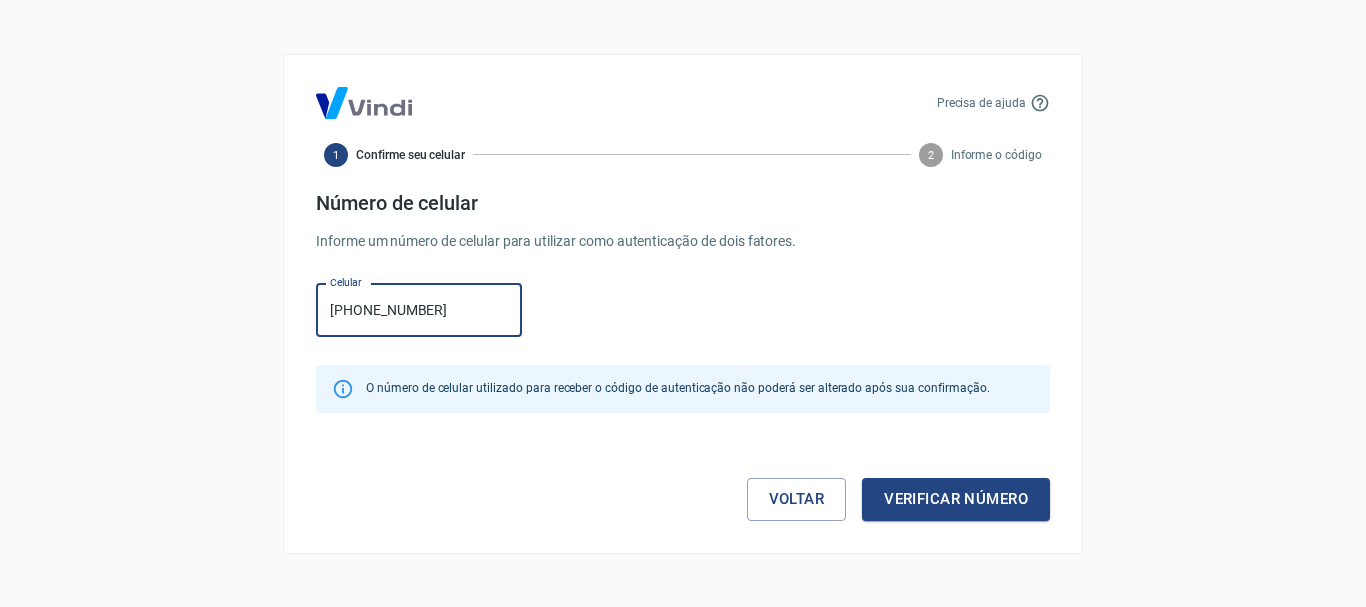 type on "(71) 98525-6539" 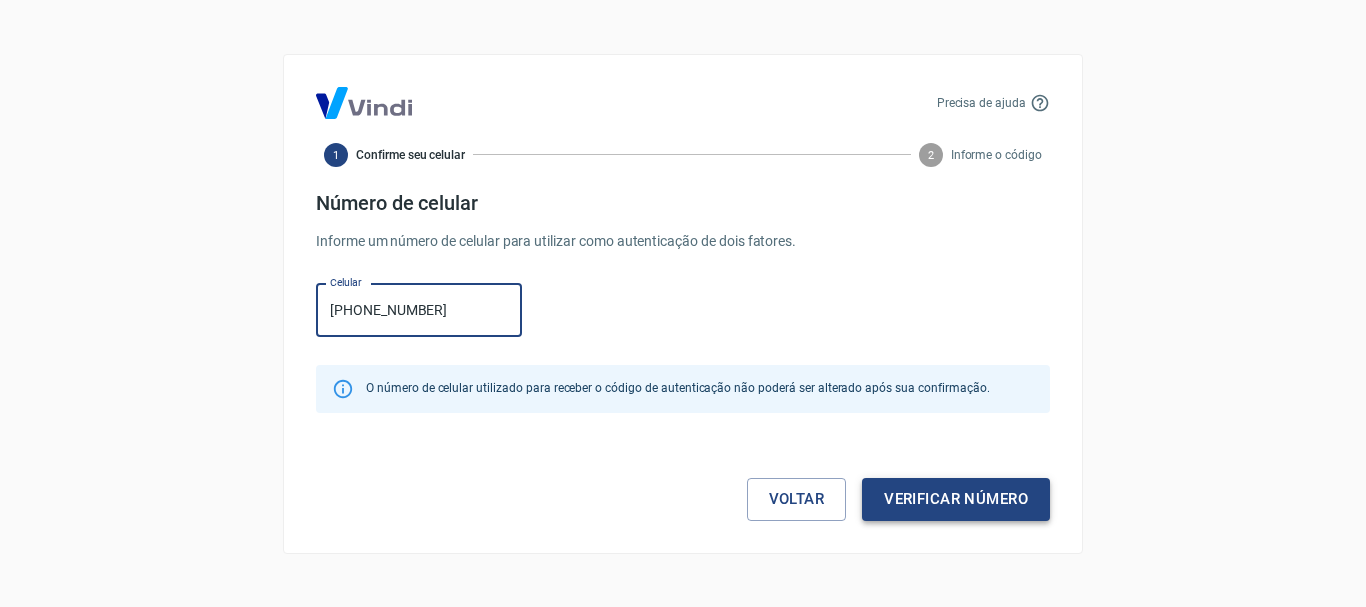 click on "Verificar número" at bounding box center [956, 499] 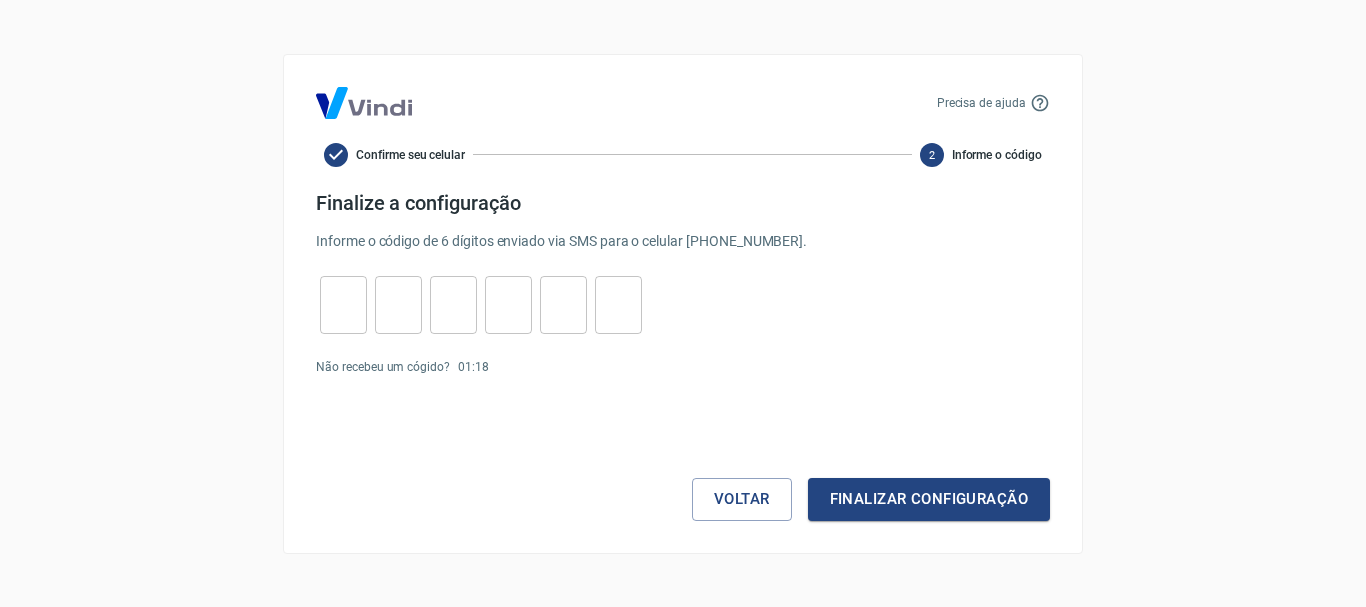 click at bounding box center (343, 304) 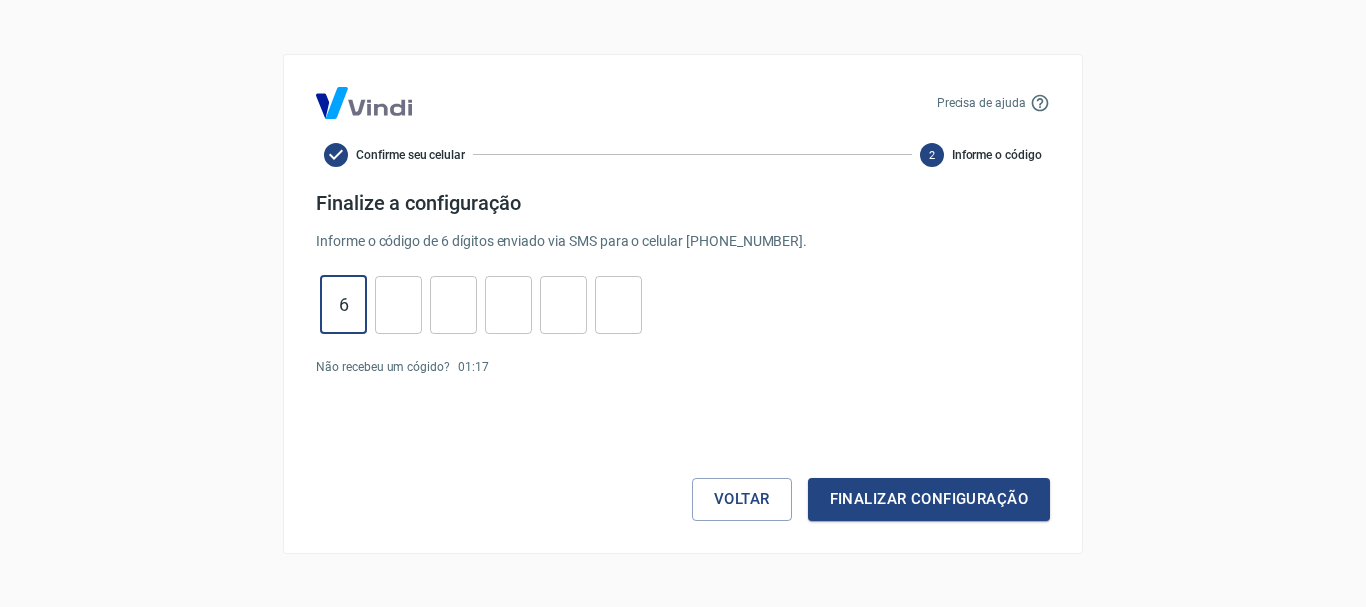 type on "6" 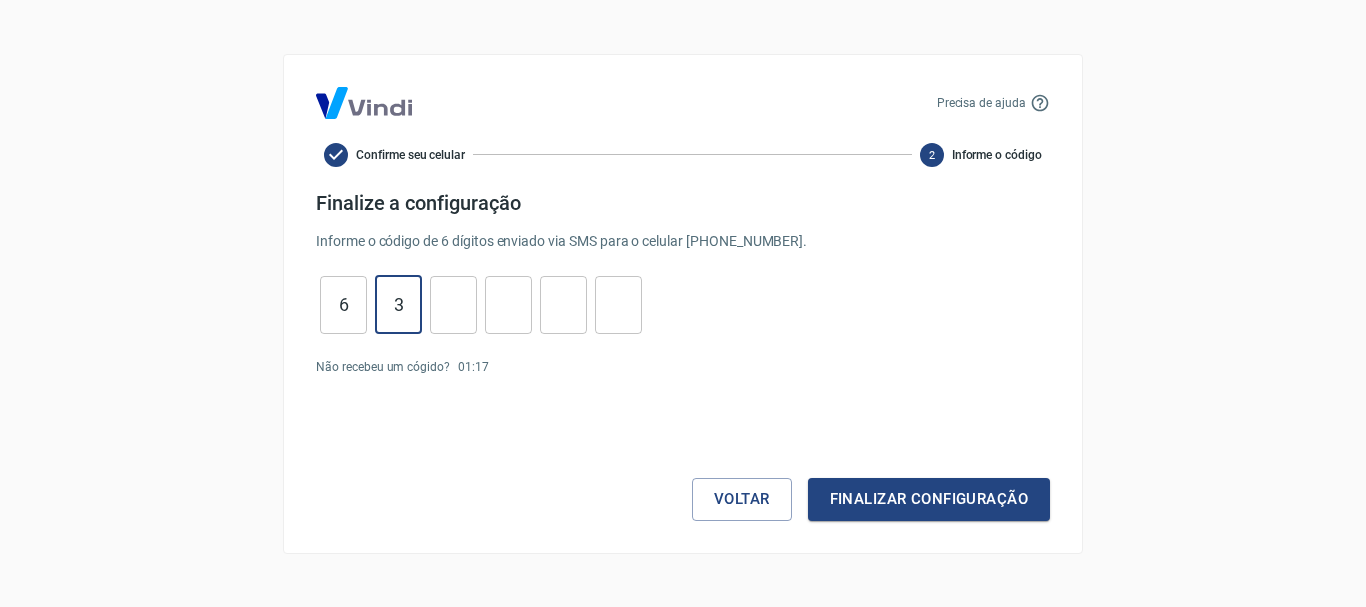 type on "3" 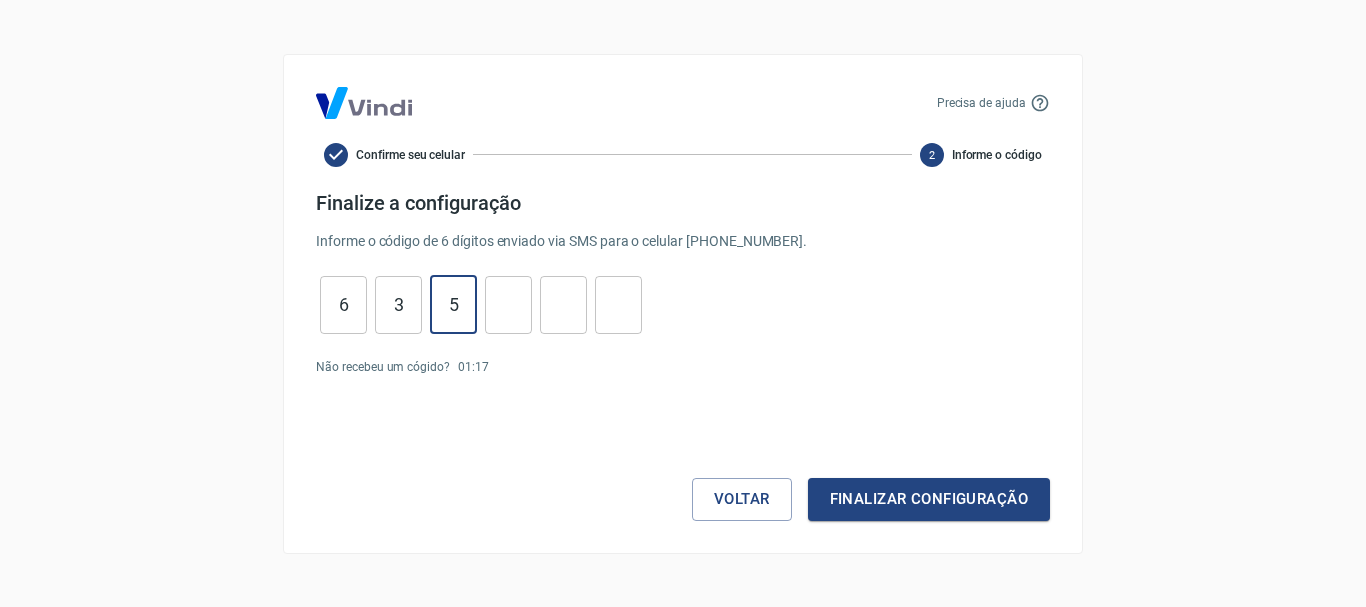 type on "5" 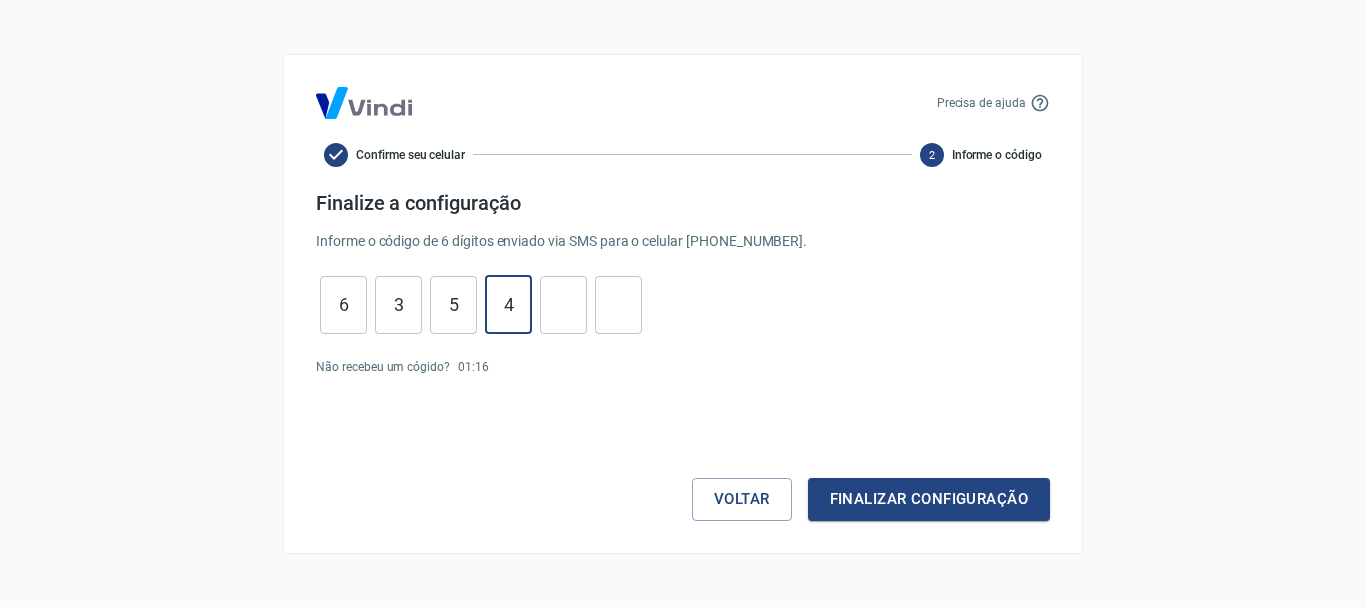 type on "4" 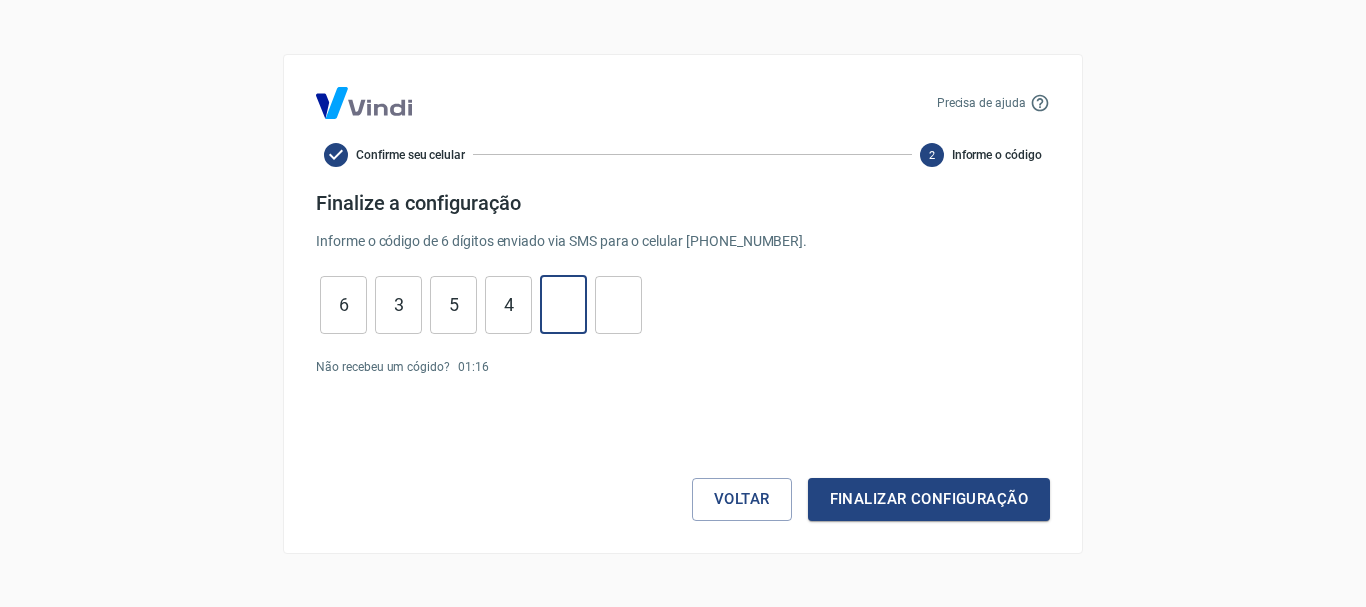 type on "6" 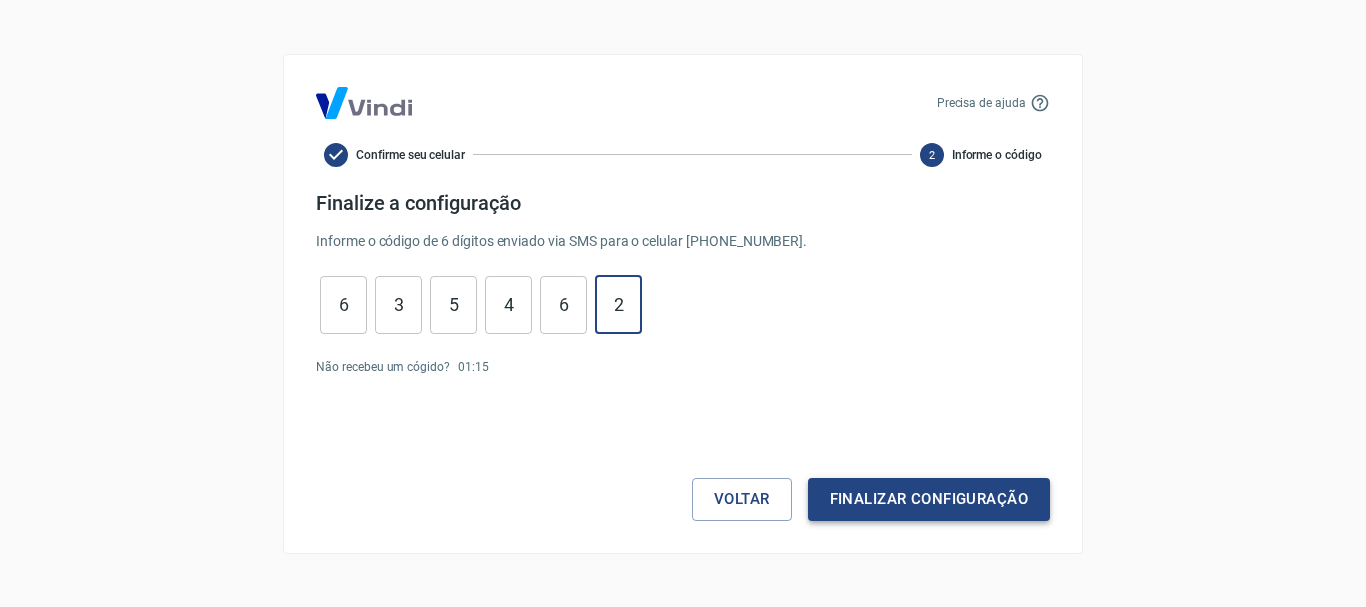 type on "2" 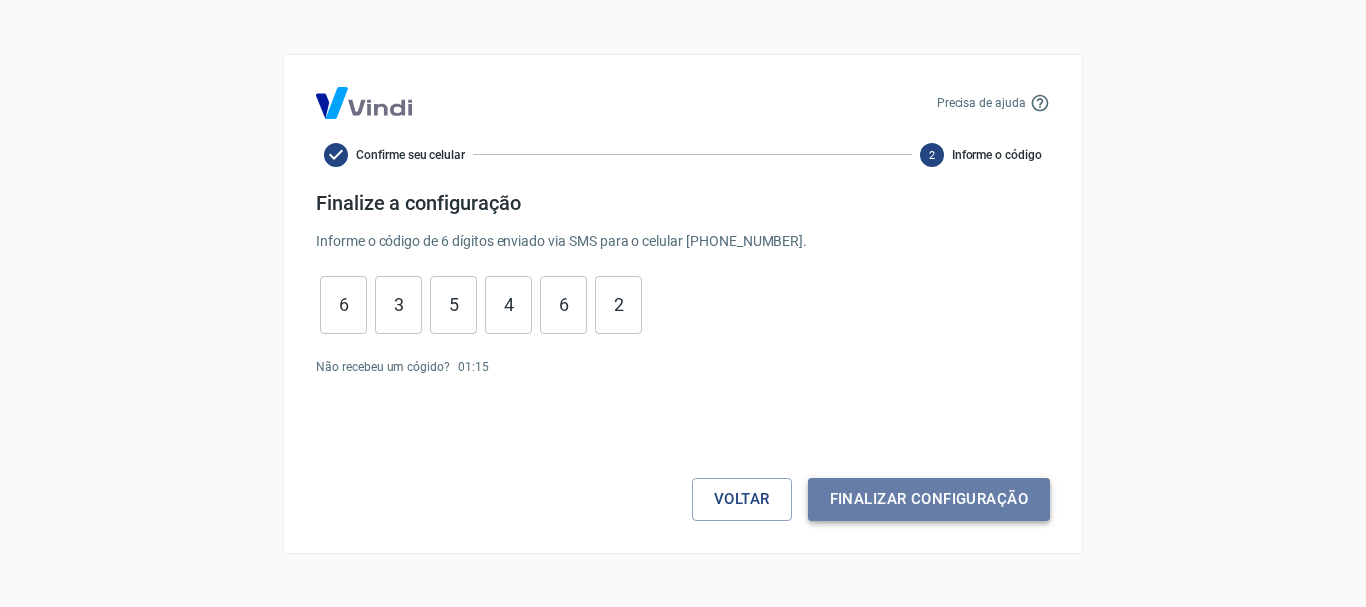 click on "Finalizar configuração" at bounding box center [929, 499] 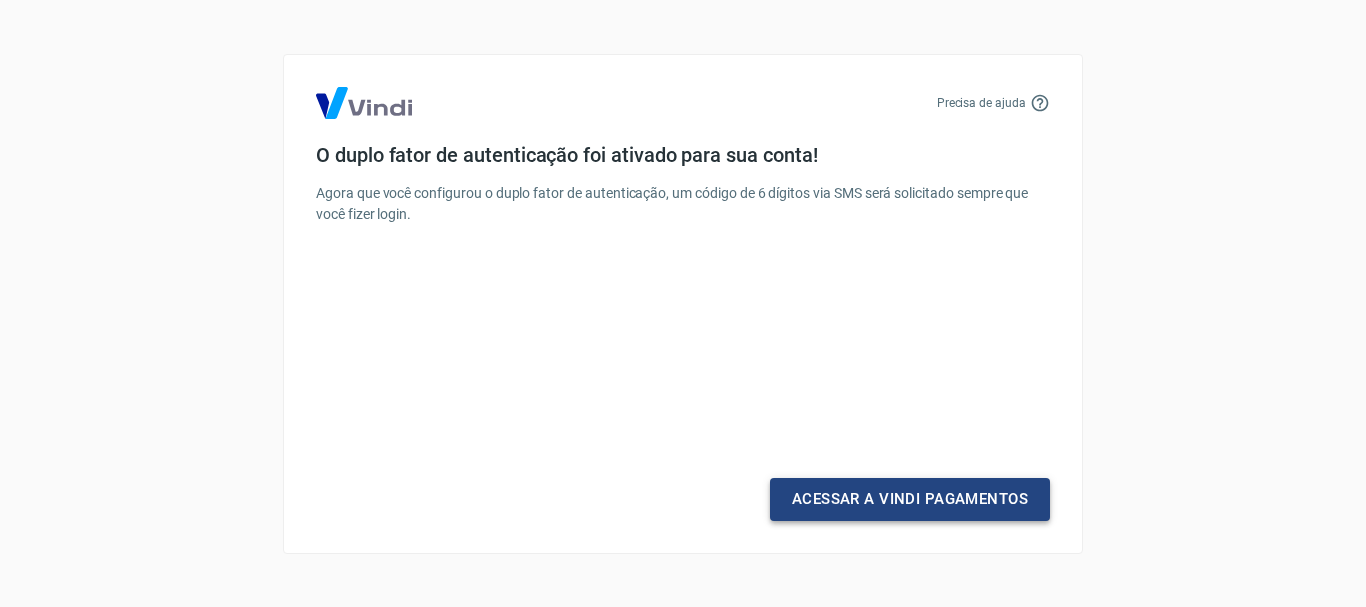 click on "Acessar a Vindi Pagamentos" at bounding box center [910, 499] 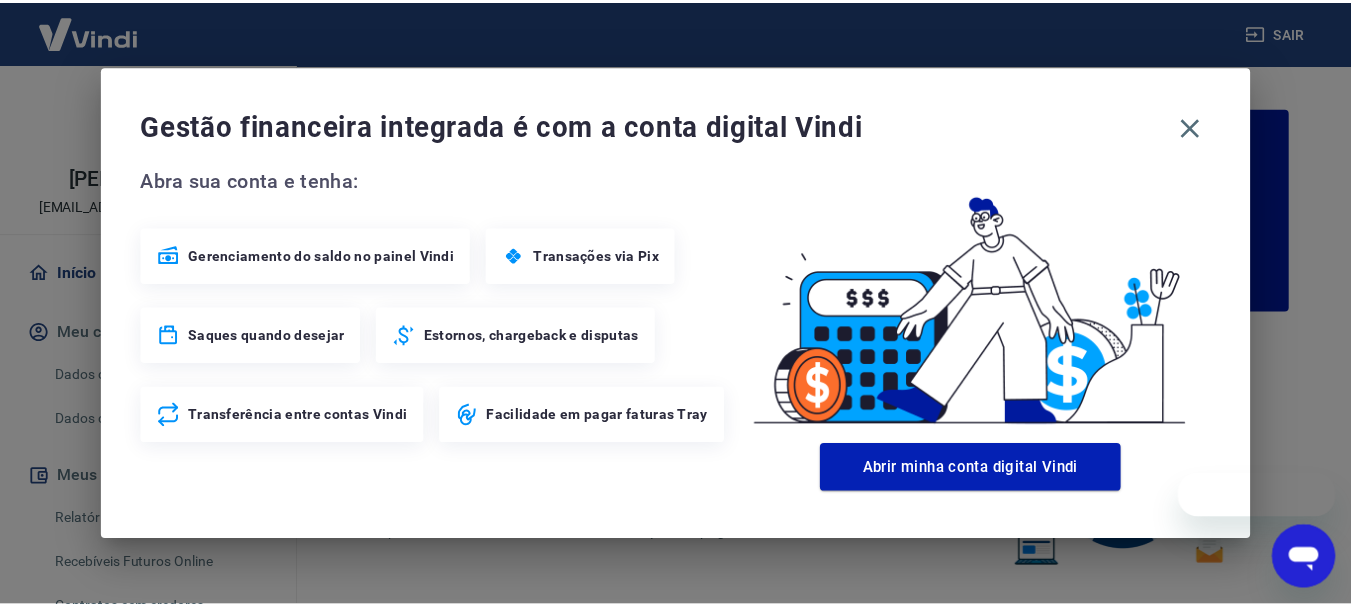scroll, scrollTop: 0, scrollLeft: 0, axis: both 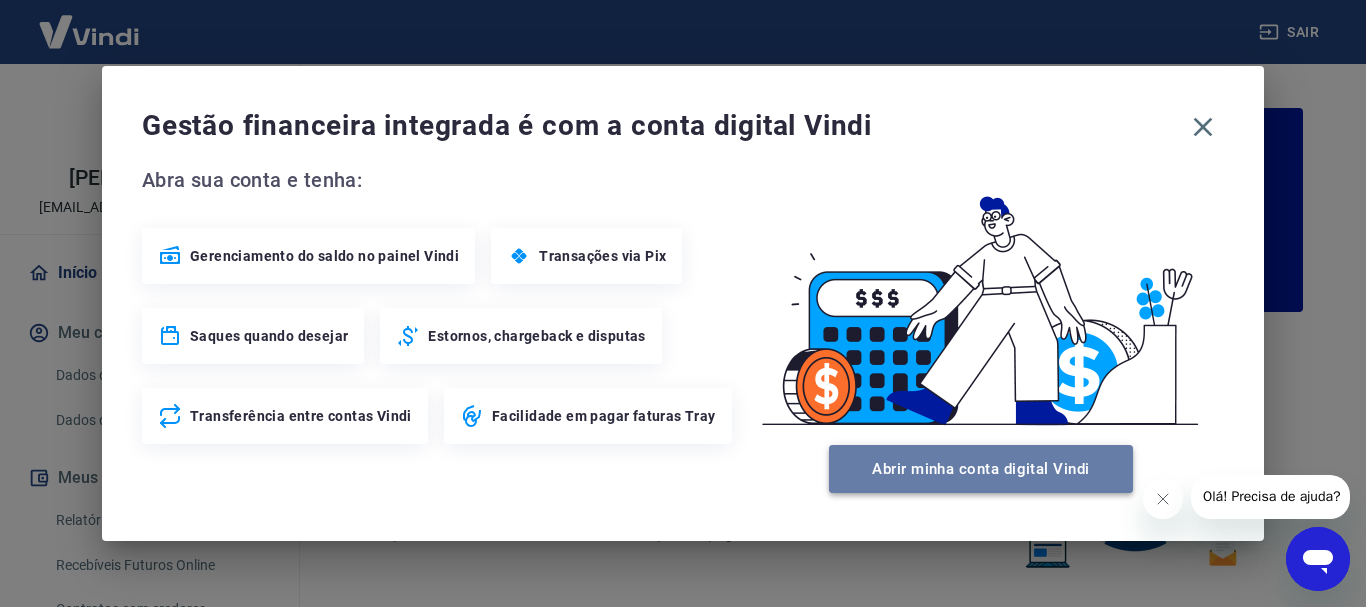 click on "Abrir minha conta digital Vindi" at bounding box center (981, 469) 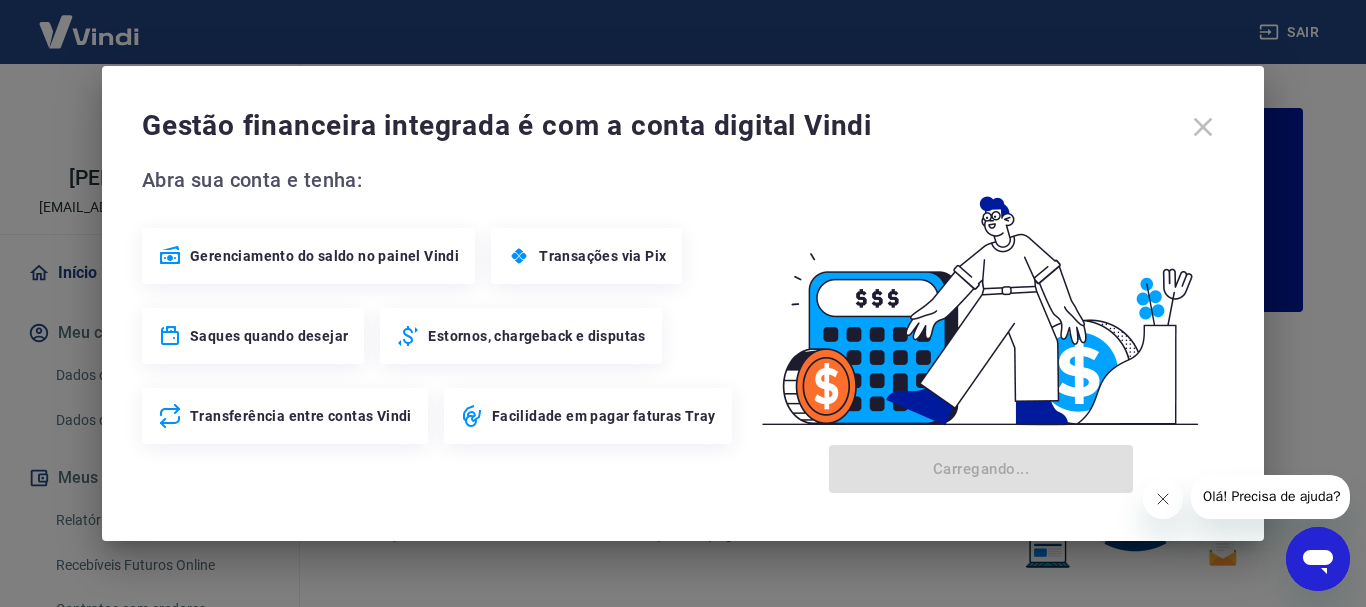 click 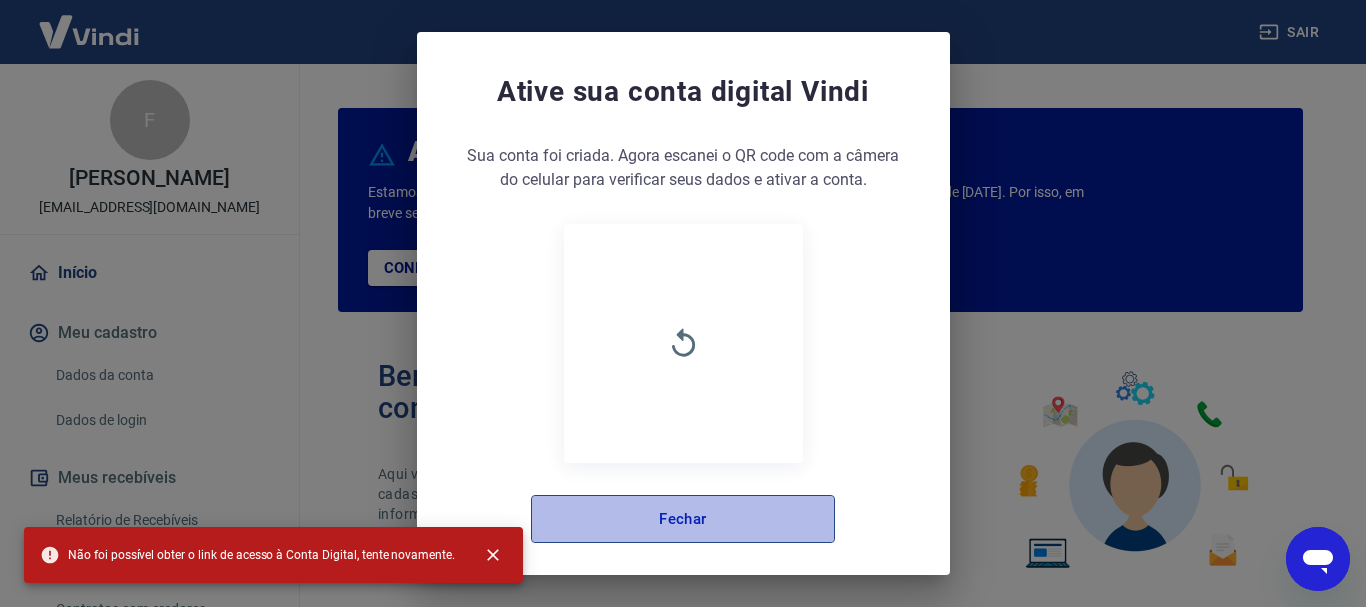 click on "Fechar" at bounding box center [683, 519] 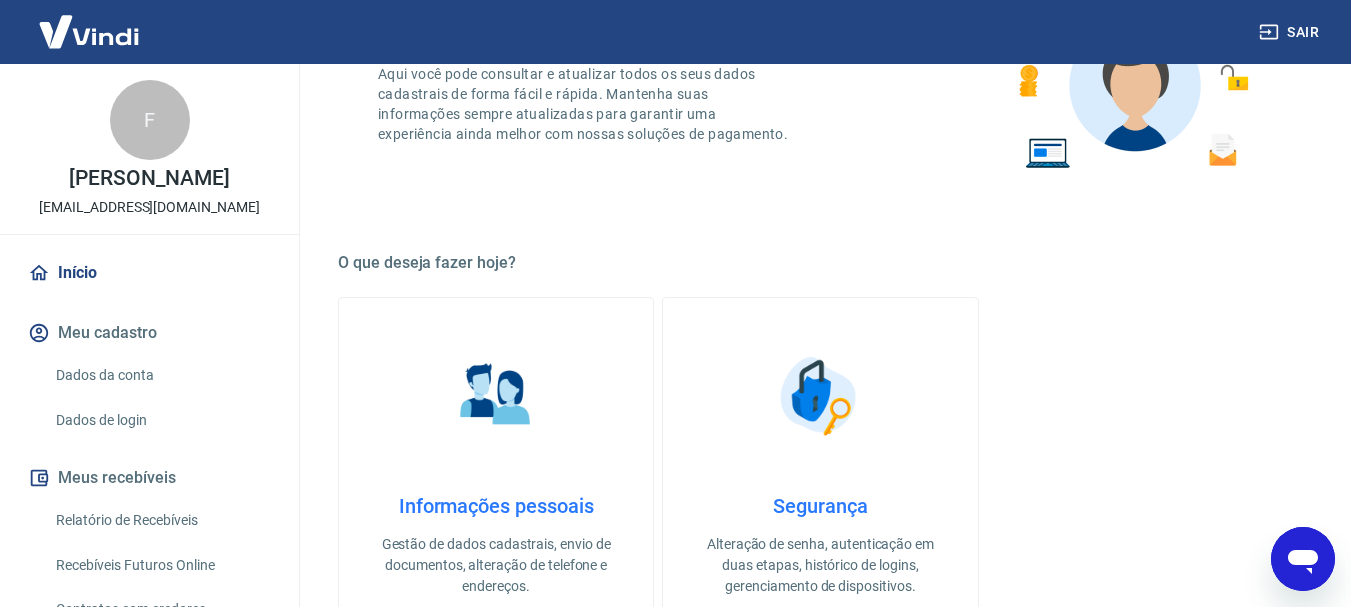 scroll, scrollTop: 800, scrollLeft: 0, axis: vertical 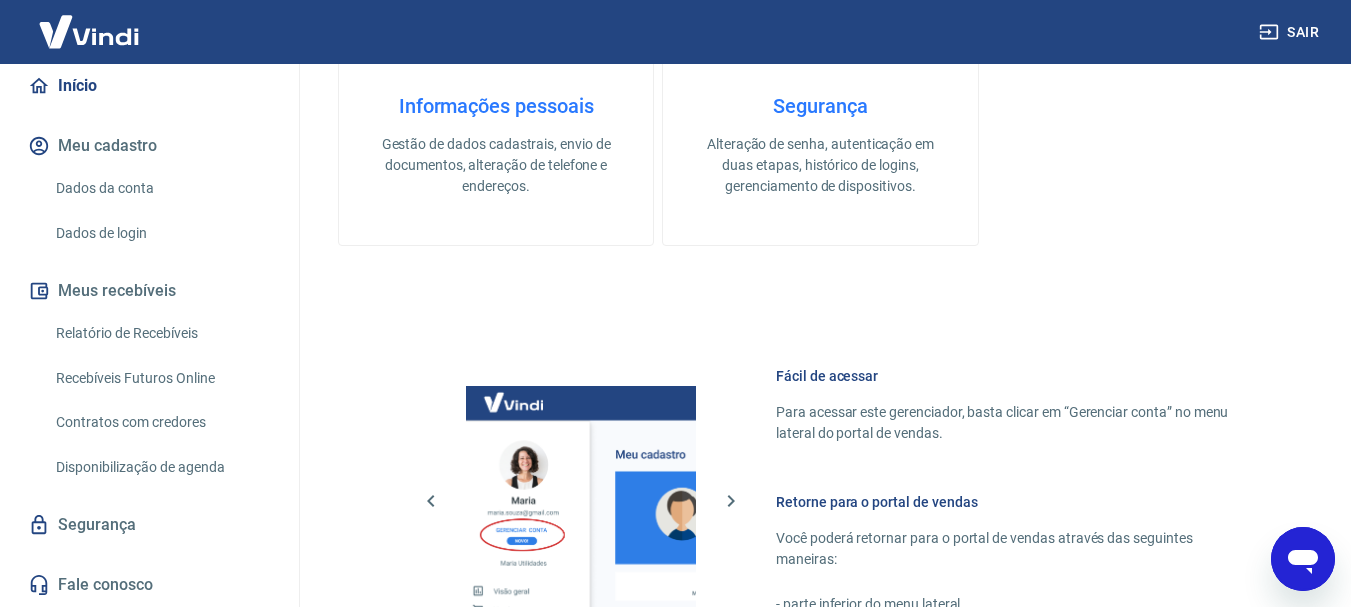 click on "Relatório de Recebíveis" at bounding box center (161, 333) 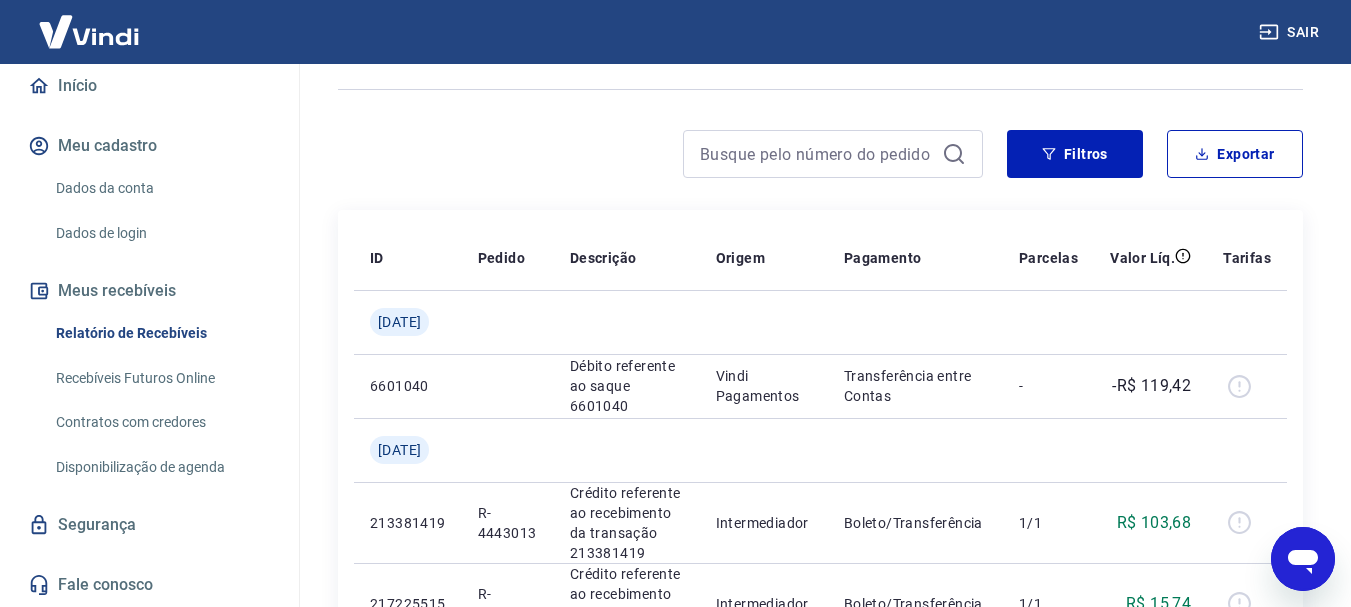 scroll, scrollTop: 0, scrollLeft: 0, axis: both 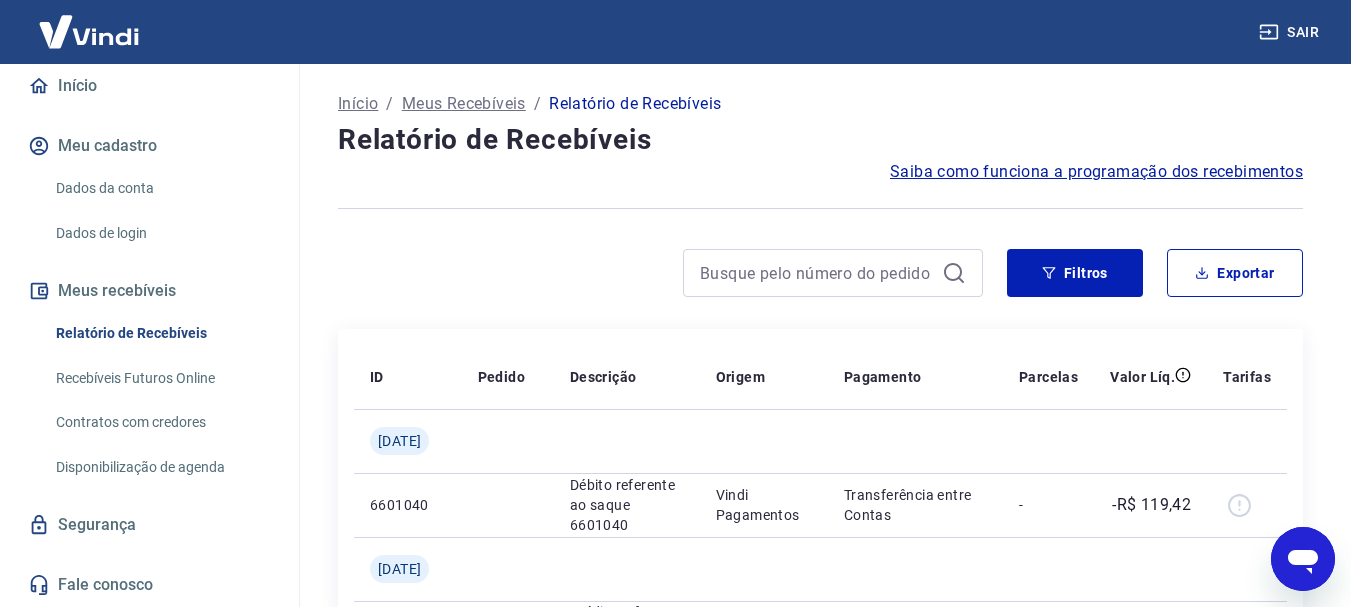 click on "Início / Meus Recebíveis / Relatório de Recebíveis Relatório de Recebíveis Saiba como funciona a programação dos recebimentos Saiba como funciona a programação dos recebimentos Filtros Exportar ID Pedido Descrição Origem Pagamento Parcelas Valor Líq. Tarifas Qui, 17 jul 6601040 Débito referente ao saque 6601040 Vindi Pagamentos Transferência entre Contas - -R$ 119,42 Qua, 16 jul 213381419 R-4443013 Crédito referente ao recebimento da transação 213381419 Intermediador Boleto/Transferência 1/1 R$ 103,68 217225515 R-4479288 Crédito referente ao recebimento da transação 217225515 Intermediador Boleto/Transferência 1/1 R$ 15,74 1 - 3 de 3 1   Extratos Antigos Para ver lançamentos de recebíveis retroativos ao lançamento do extrato unificado,   você pode acessar os extratos antigos por meio de pagamento (Pix e Cartões). Acesse Extratos Antigos" at bounding box center (820, 535) 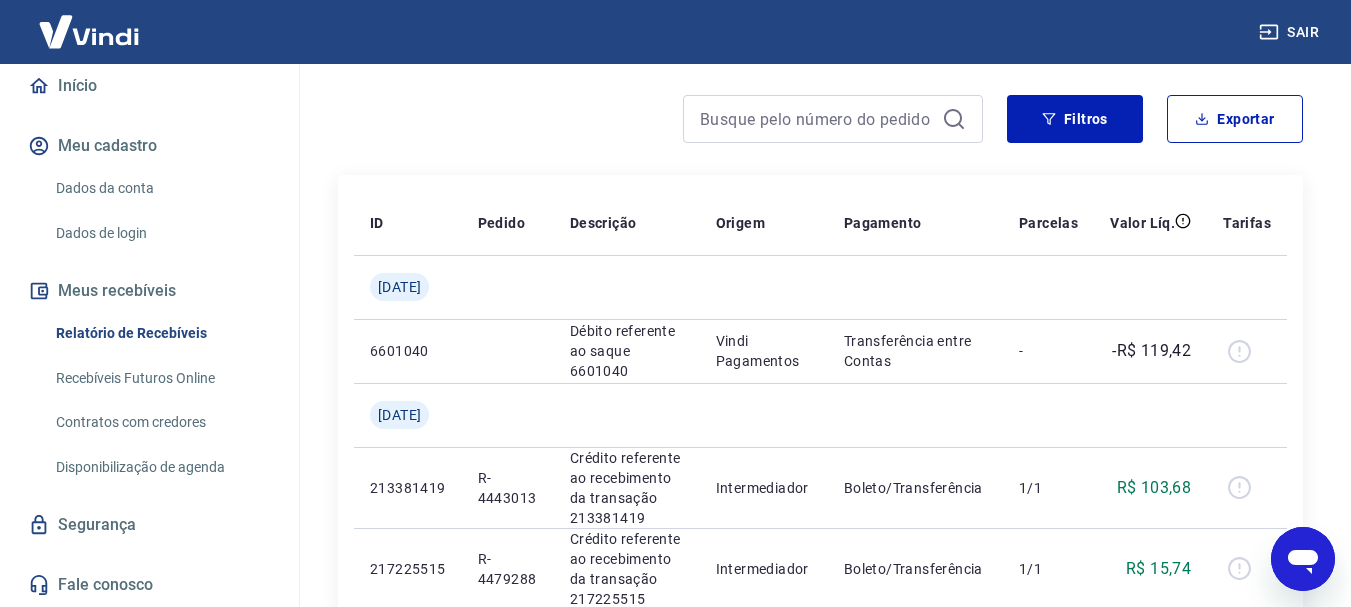 scroll, scrollTop: 300, scrollLeft: 0, axis: vertical 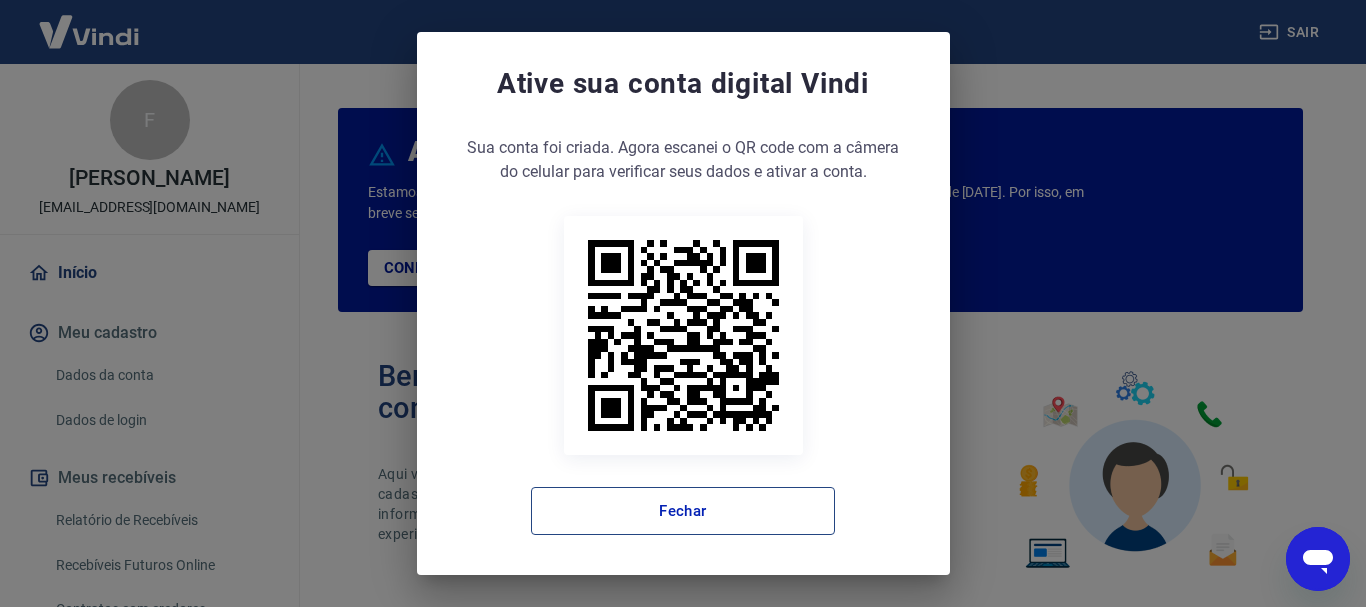 click on "Fechar" at bounding box center [683, 511] 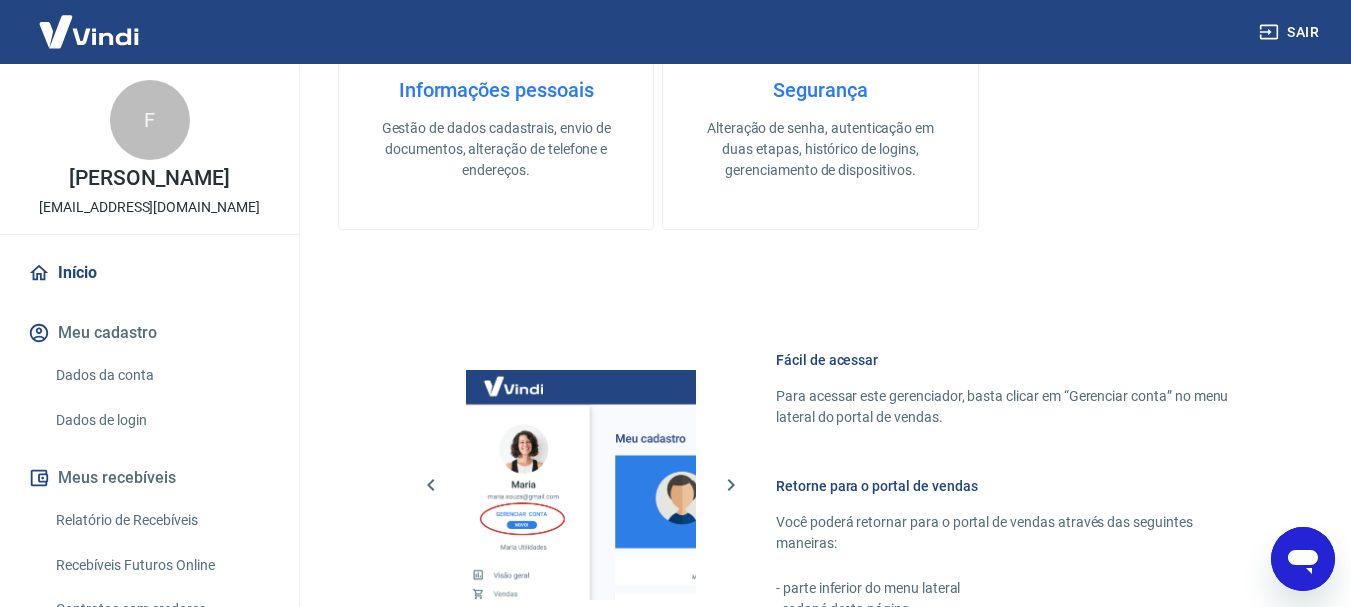 scroll, scrollTop: 1000, scrollLeft: 0, axis: vertical 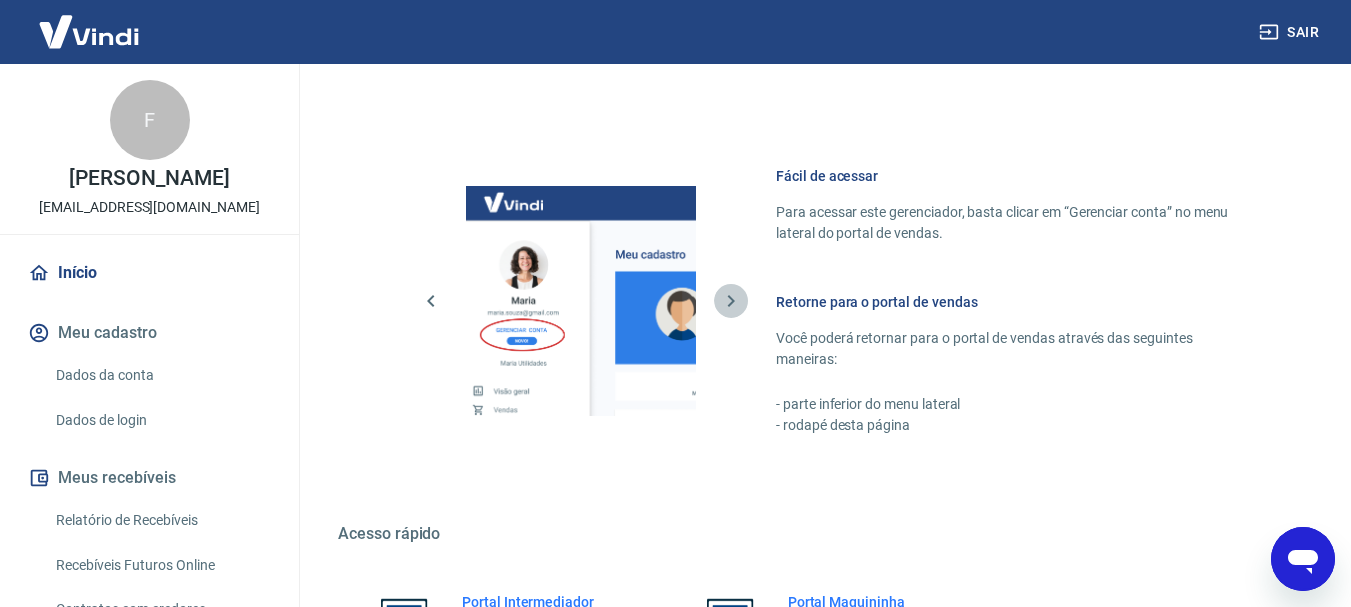 click 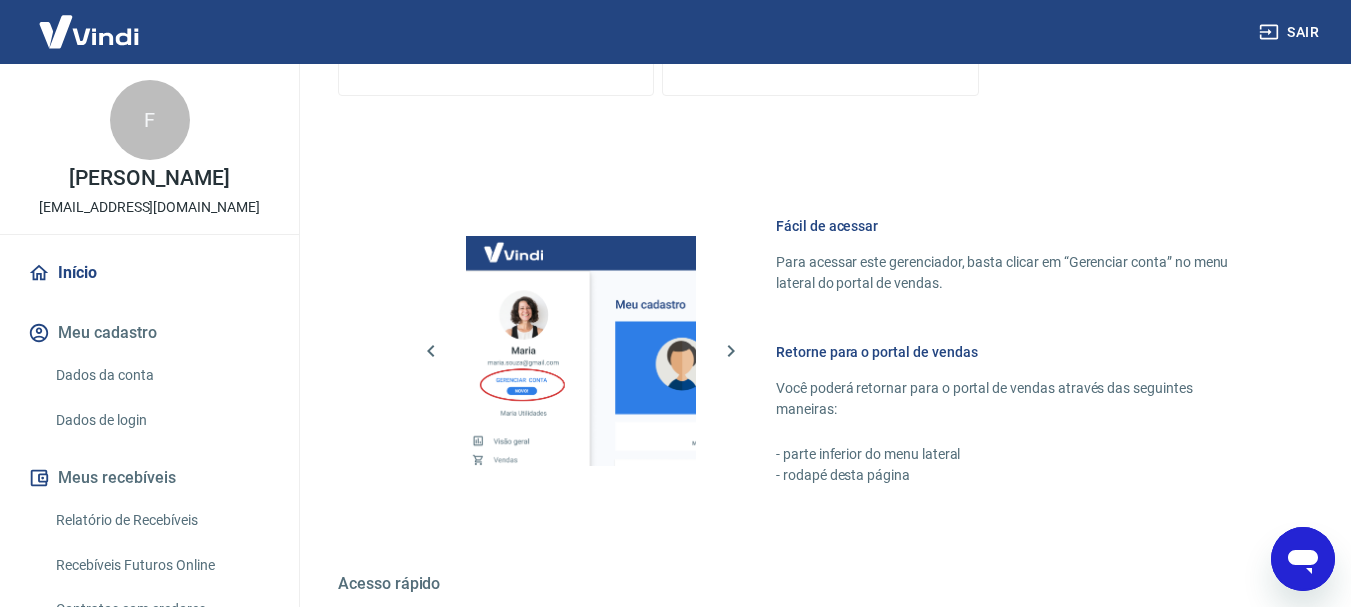 scroll, scrollTop: 941, scrollLeft: 0, axis: vertical 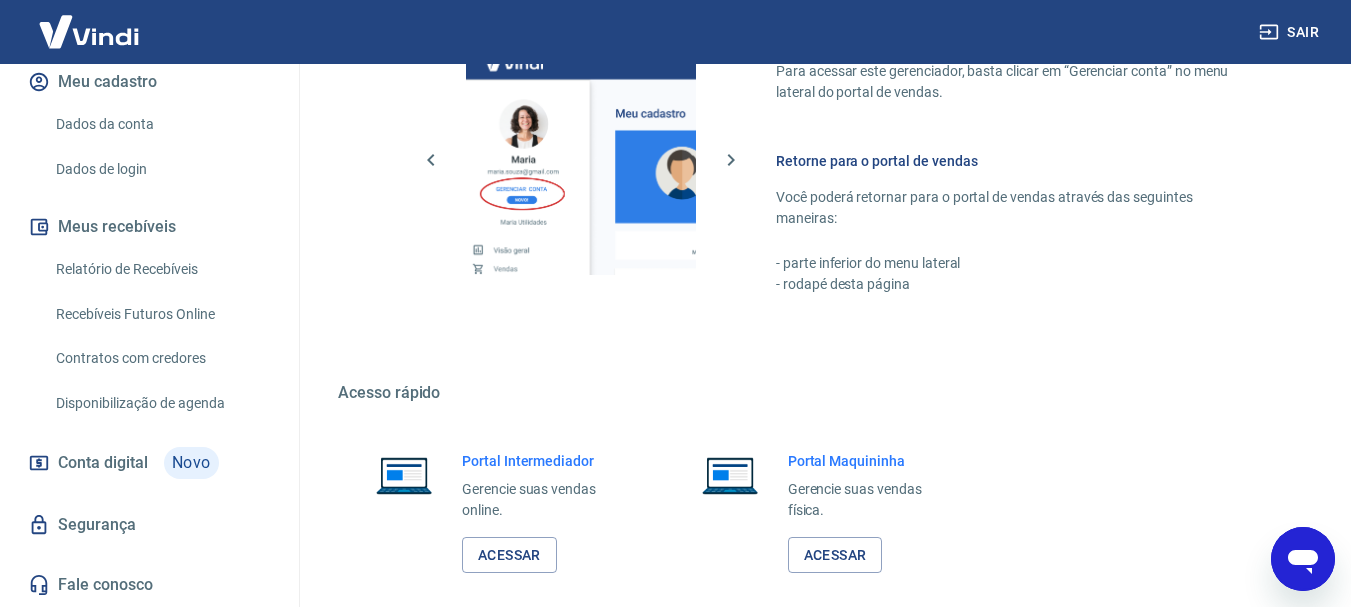 click on "Conta digital" at bounding box center [103, 463] 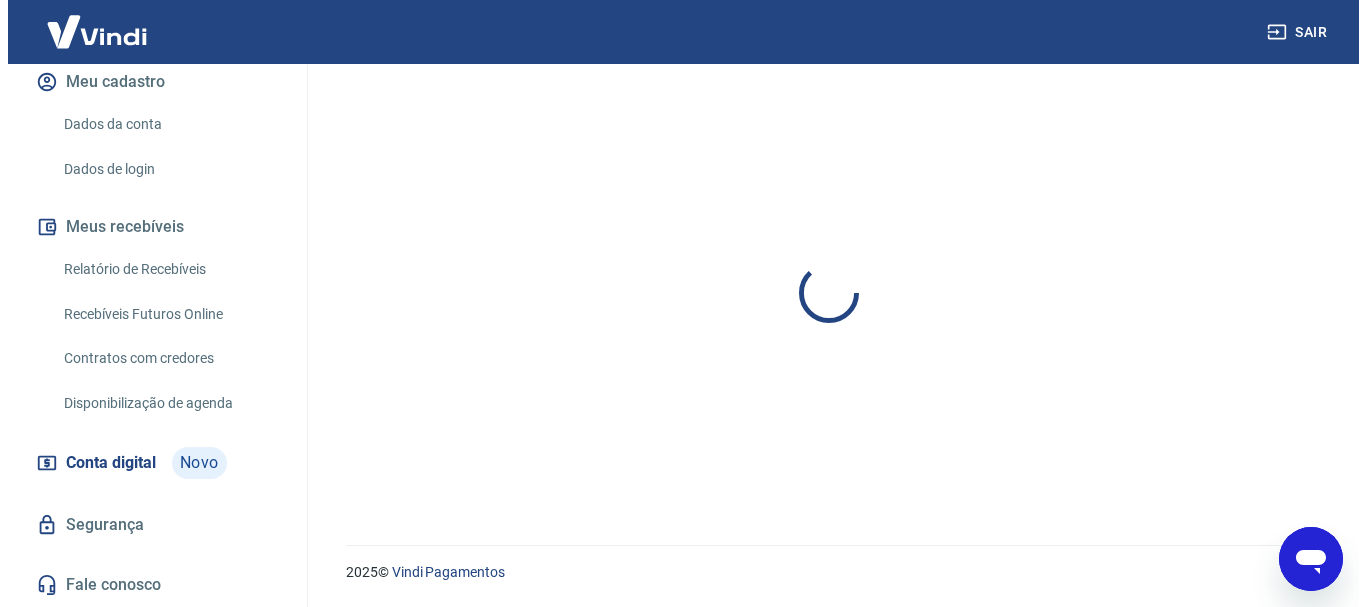 scroll, scrollTop: 0, scrollLeft: 0, axis: both 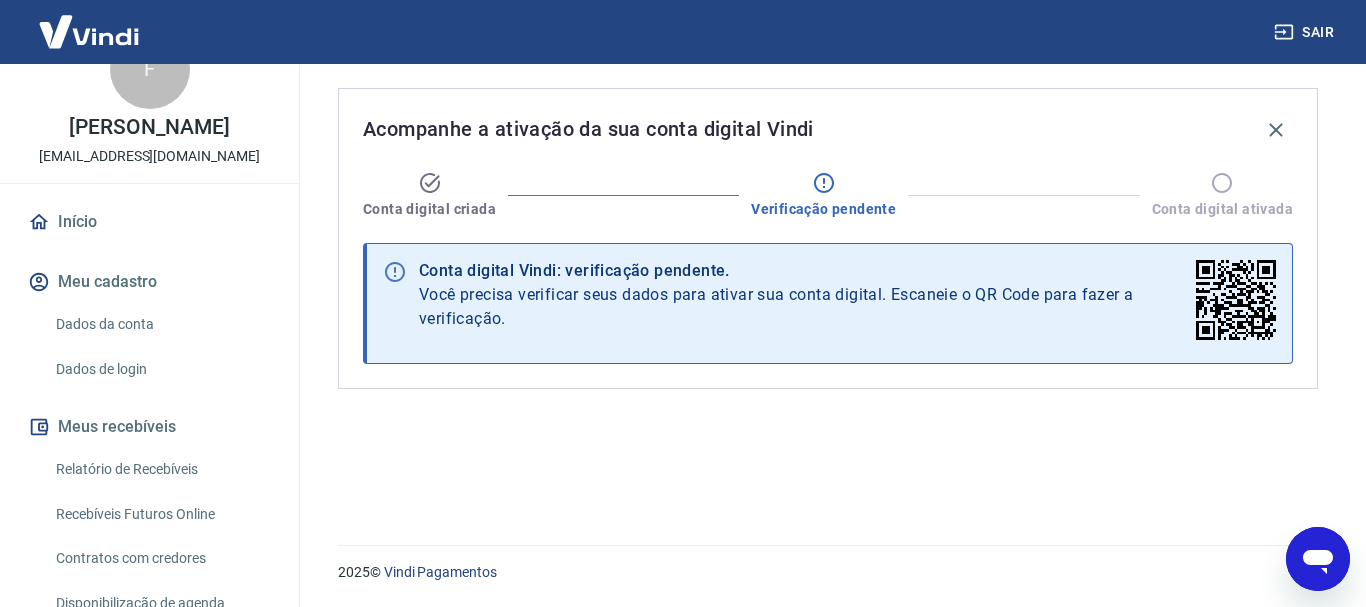 click on "Início" at bounding box center (149, 222) 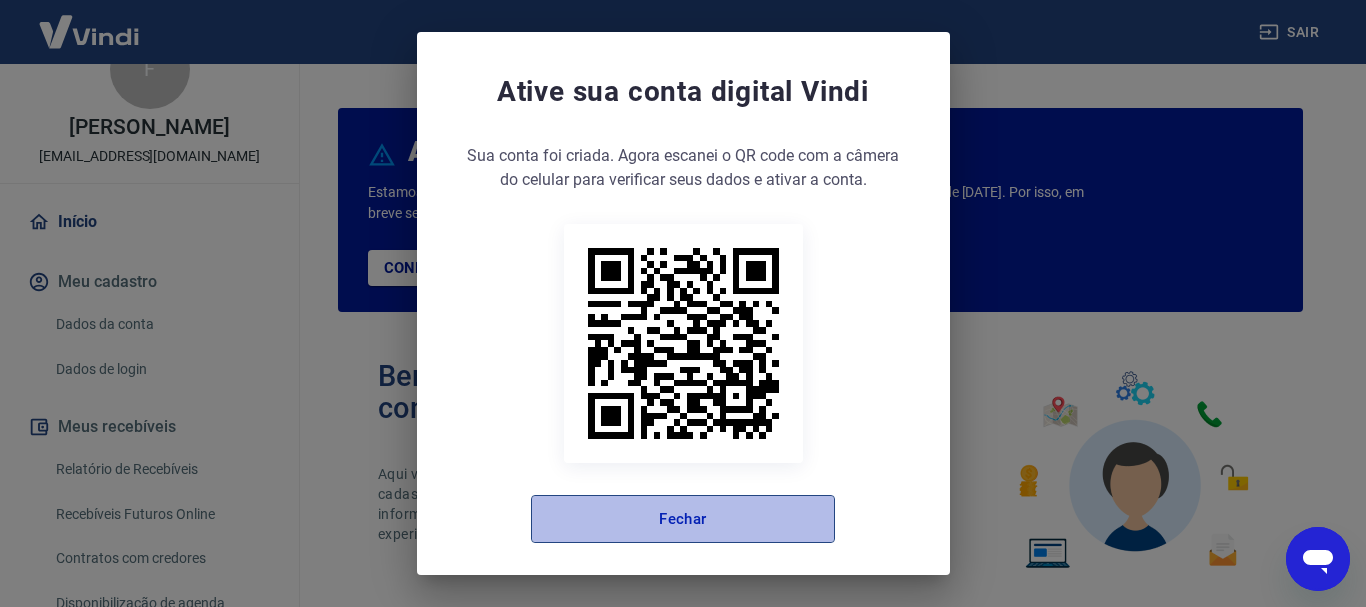 click on "Fechar" at bounding box center [683, 519] 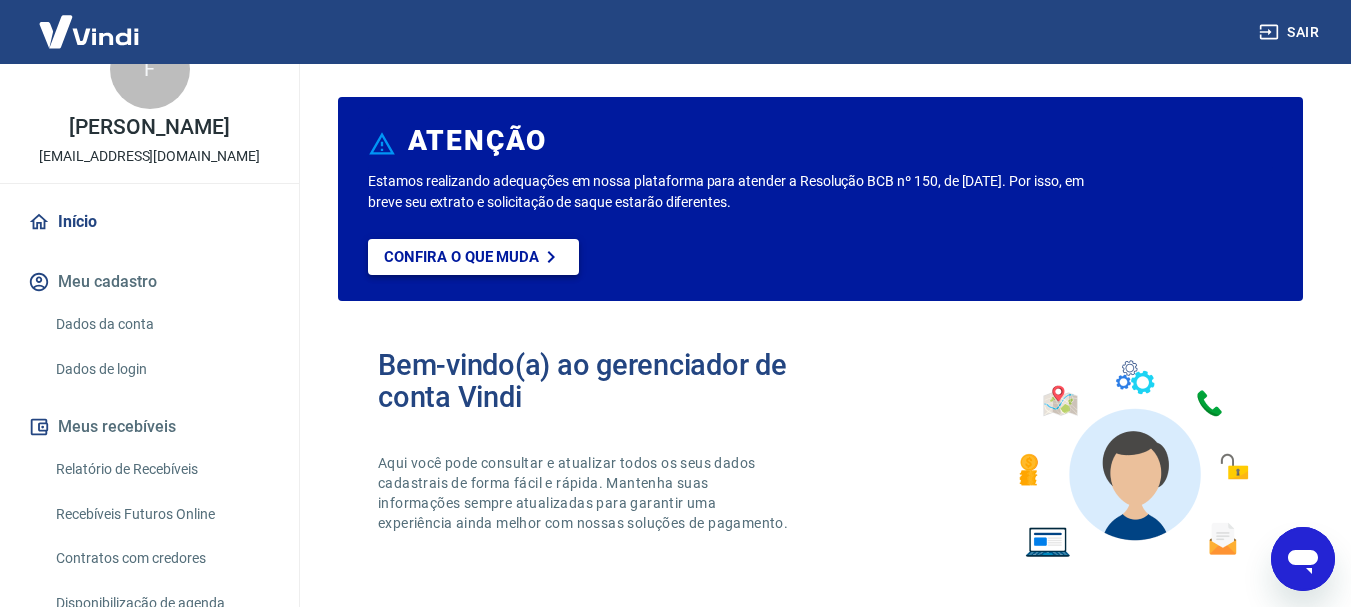 scroll, scrollTop: 0, scrollLeft: 0, axis: both 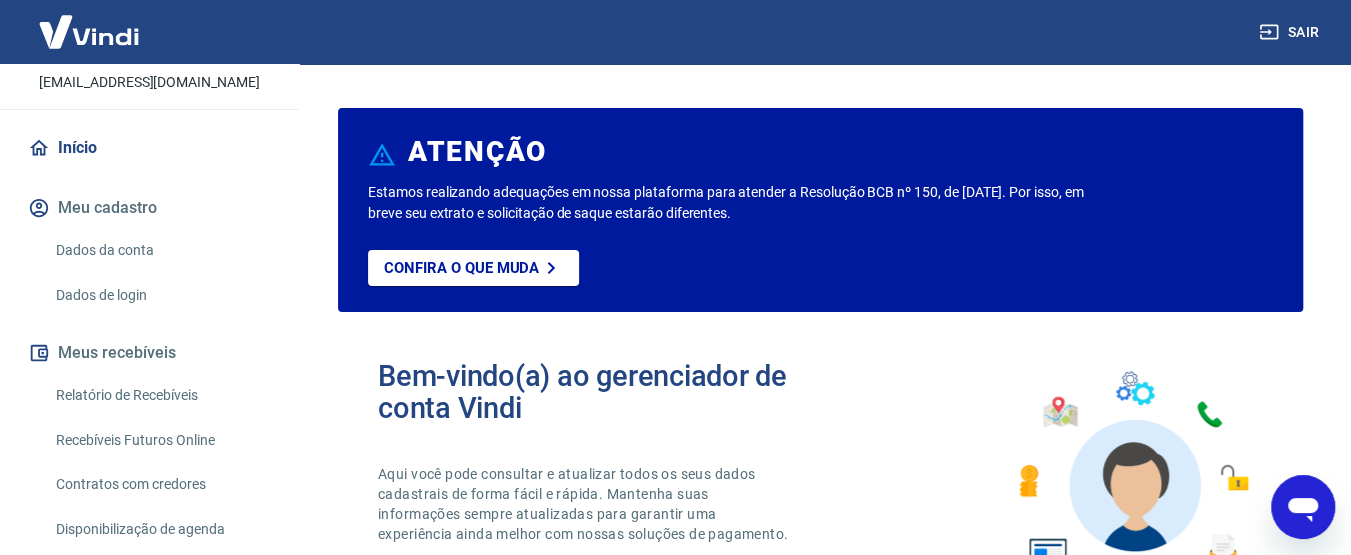click on "Relatório de Recebíveis" at bounding box center [161, 395] 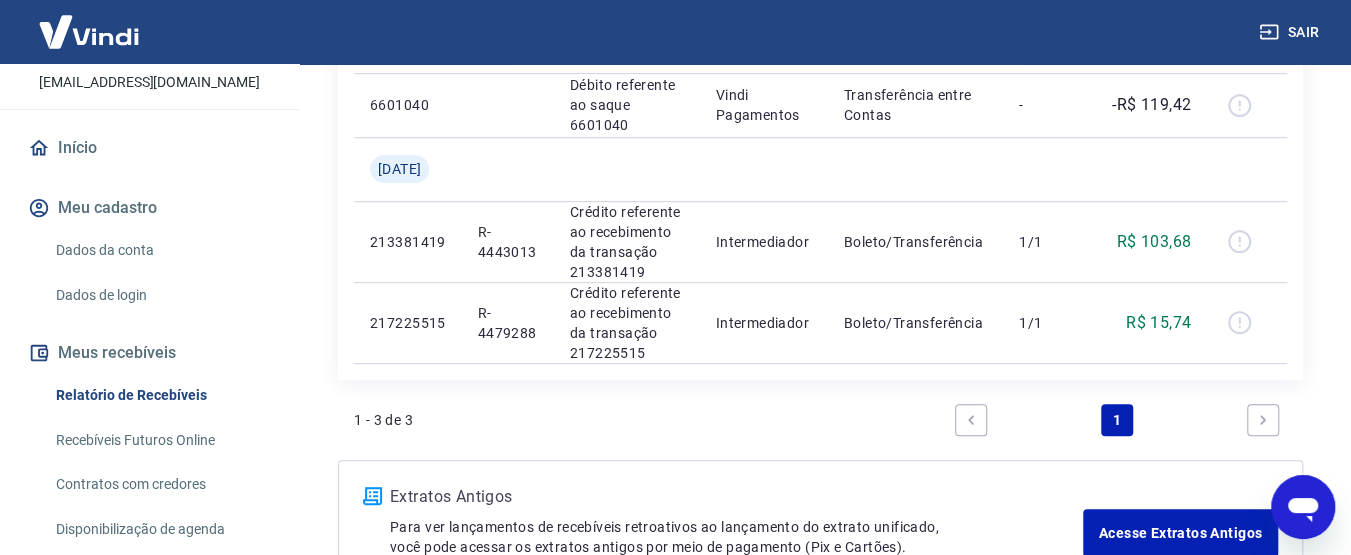 scroll, scrollTop: 200, scrollLeft: 0, axis: vertical 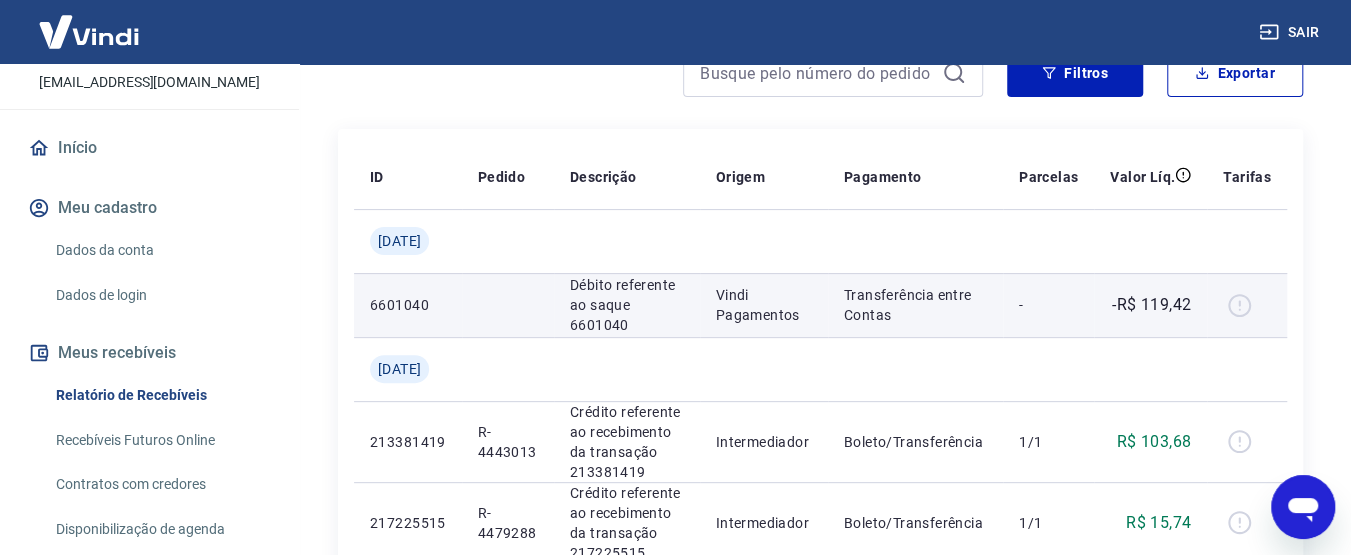click on "Transferência entre Contas" at bounding box center [915, 305] 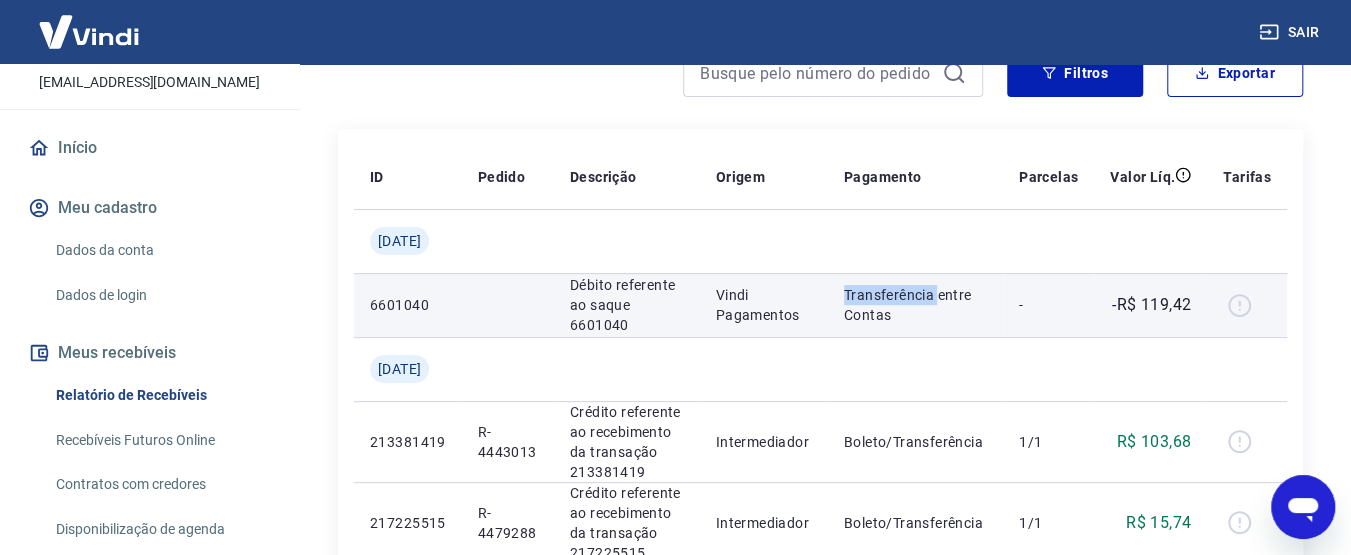 click on "Transferência entre Contas" at bounding box center (915, 305) 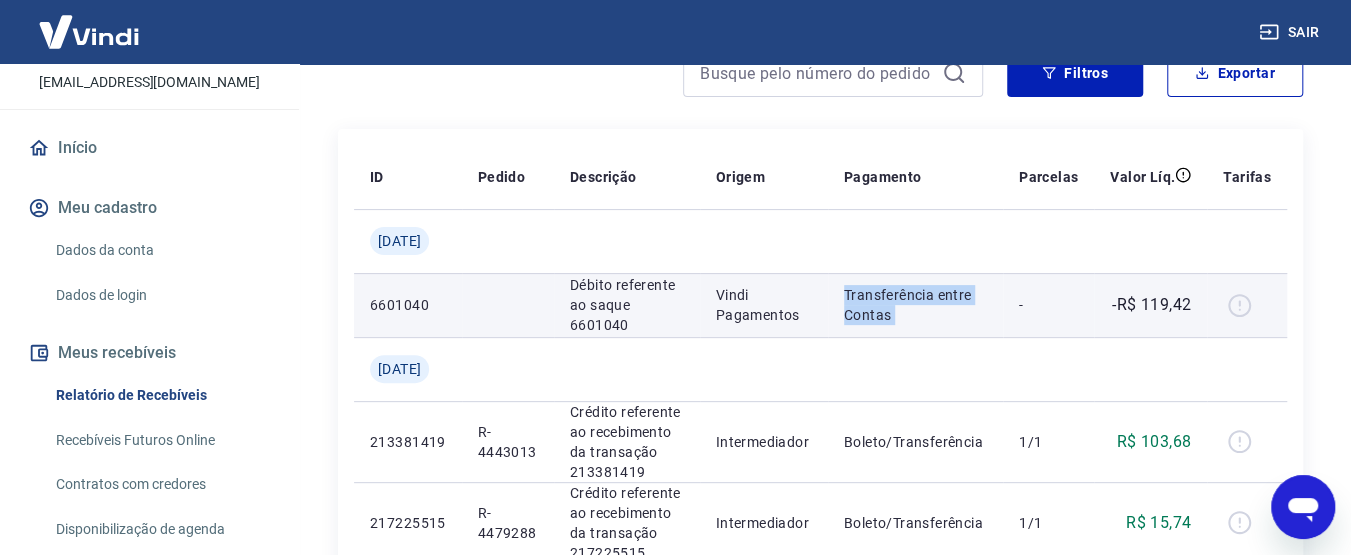 click on "Transferência entre Contas" at bounding box center [915, 305] 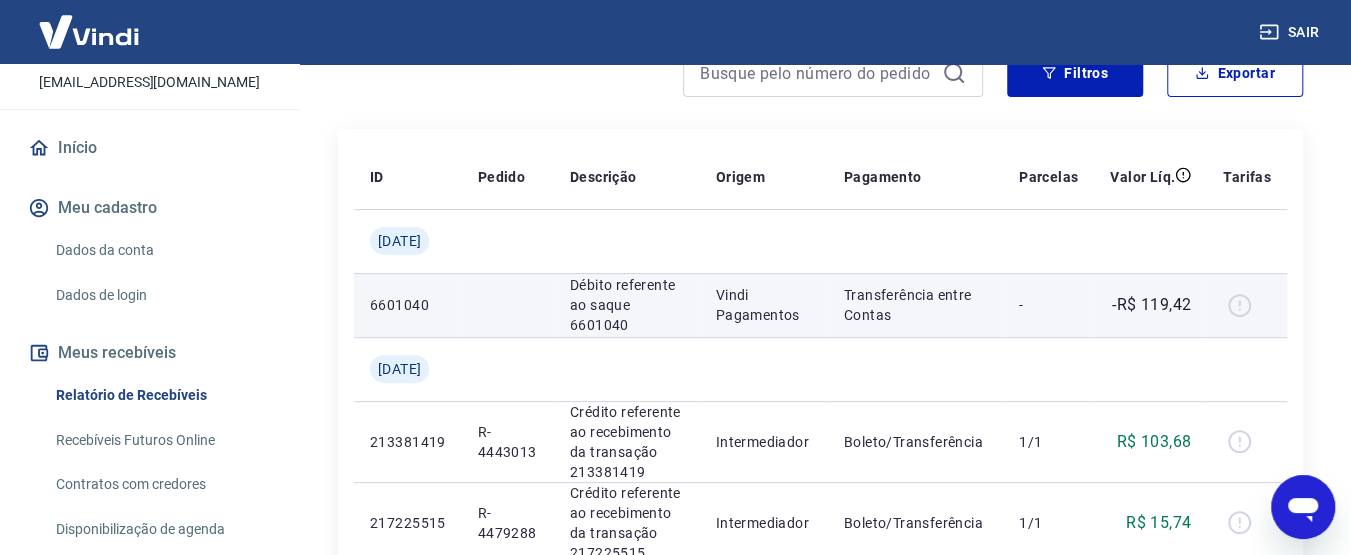 click on "Débito referente ao saque 6601040" at bounding box center (627, 305) 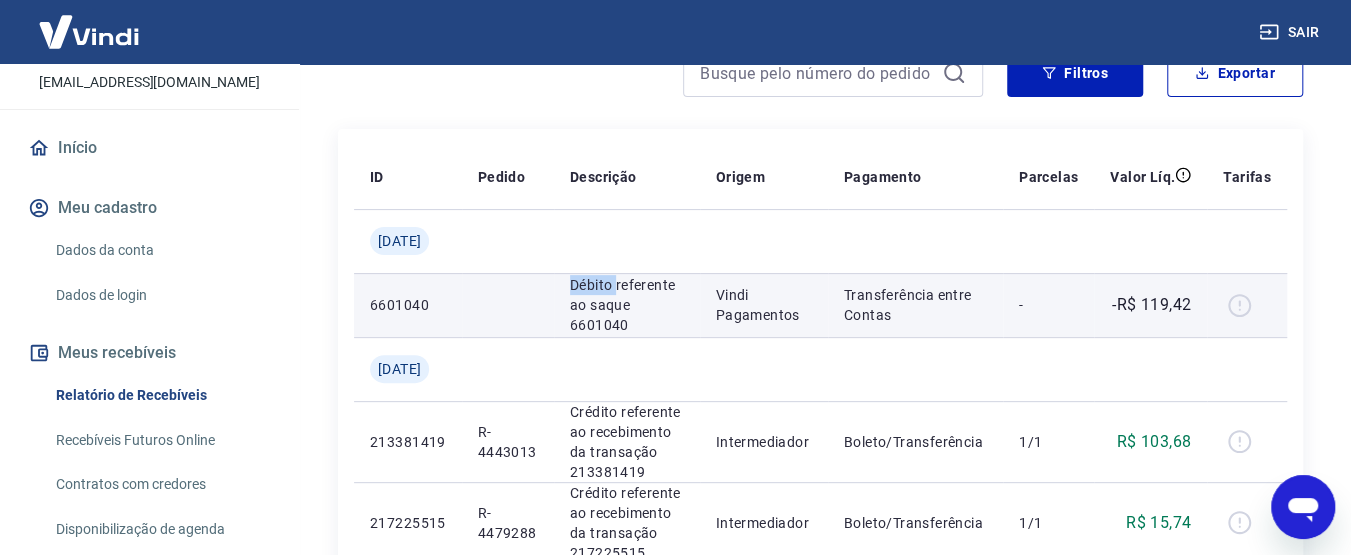 click on "Débito referente ao saque 6601040" at bounding box center (627, 305) 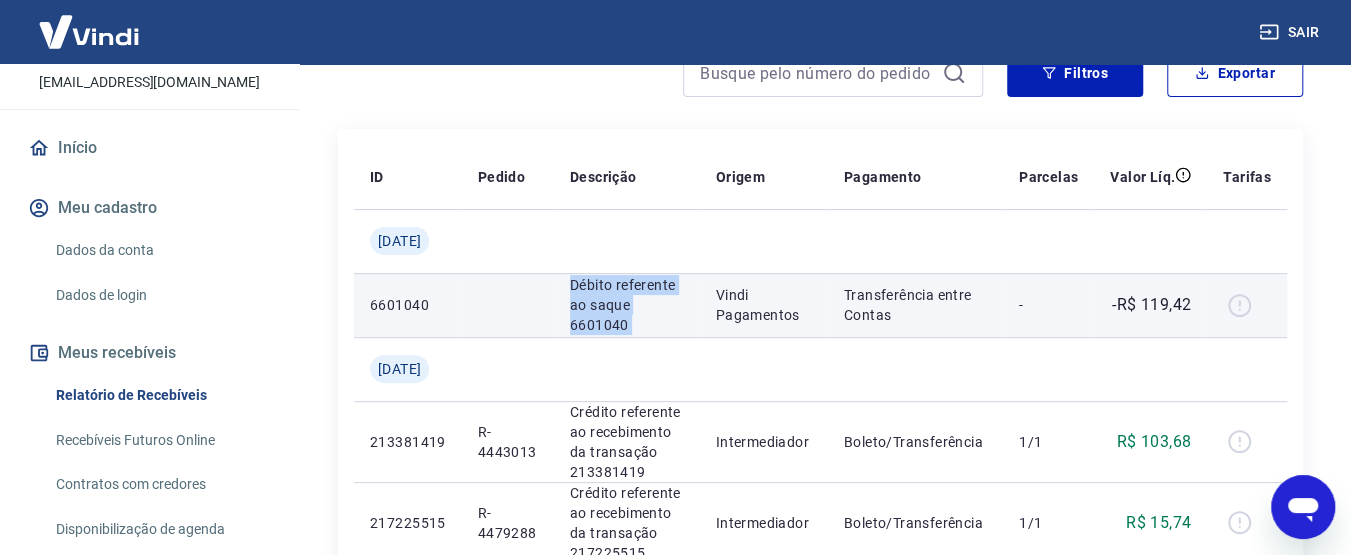 click on "Débito referente ao saque 6601040" at bounding box center [627, 305] 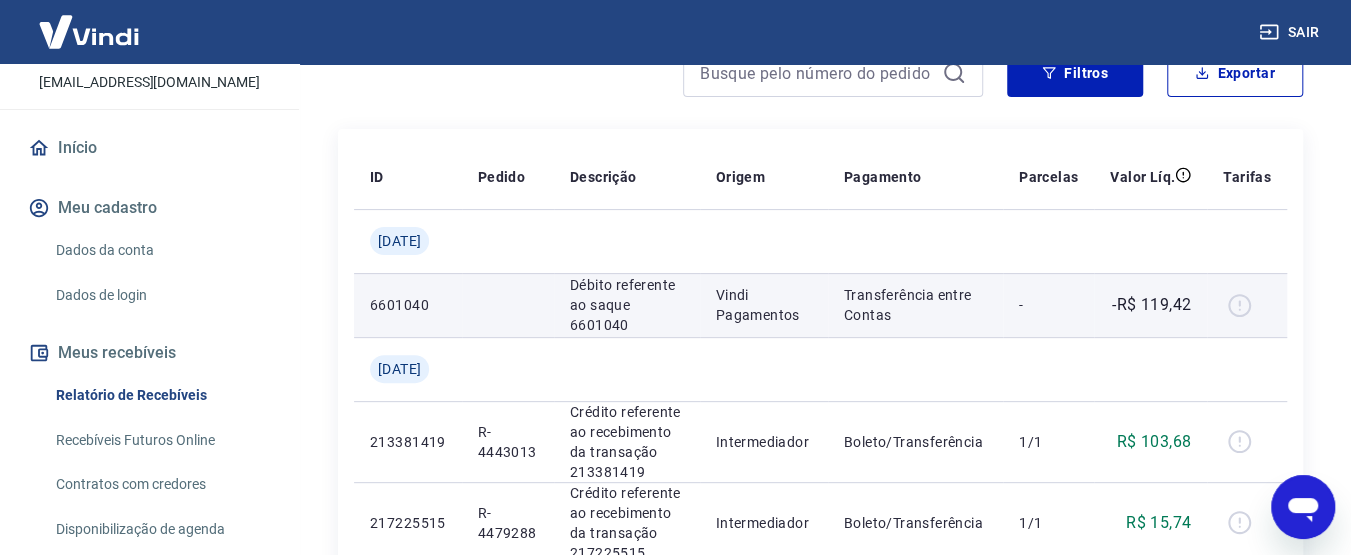 click on "6601040" at bounding box center (408, 305) 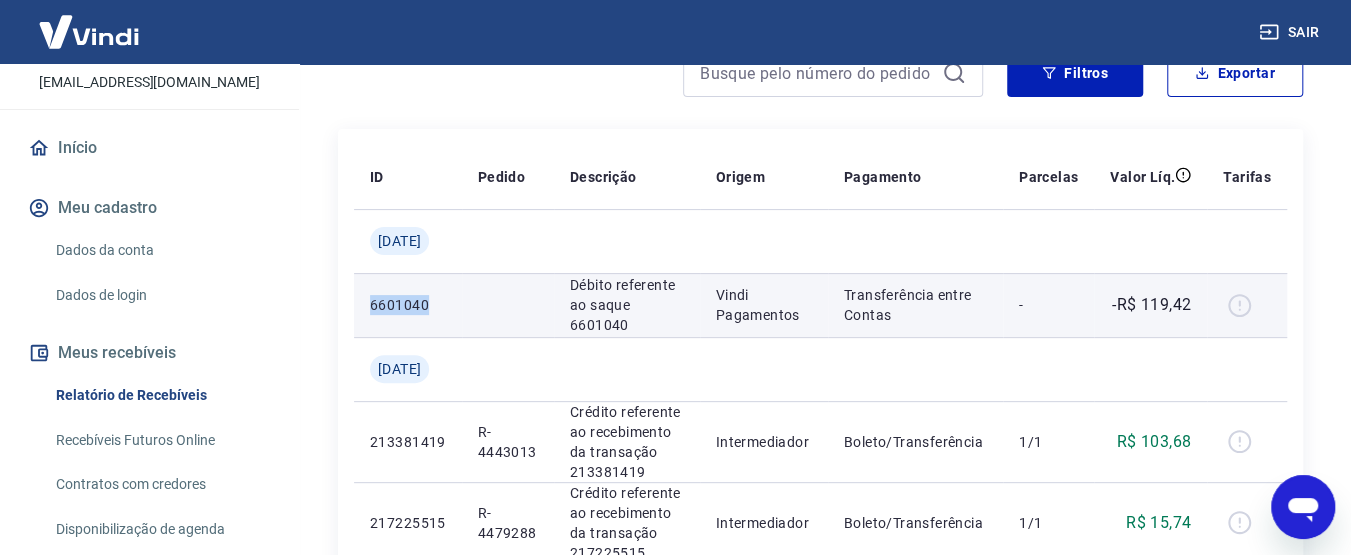 click on "6601040" at bounding box center [408, 305] 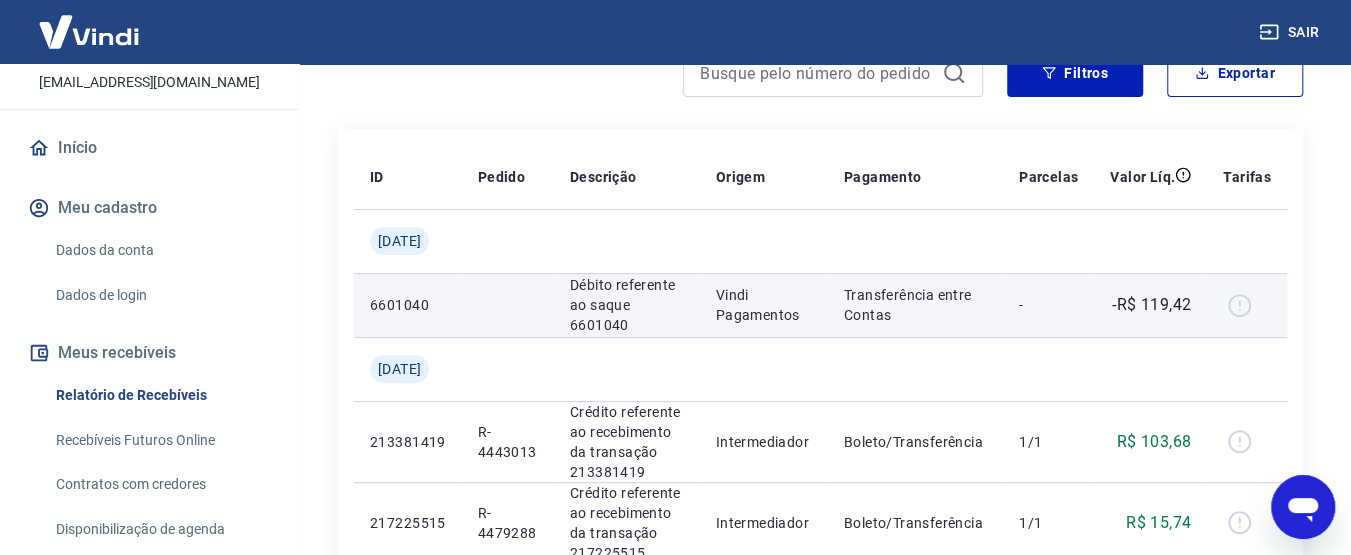 click on "Transferência entre Contas" at bounding box center [915, 305] 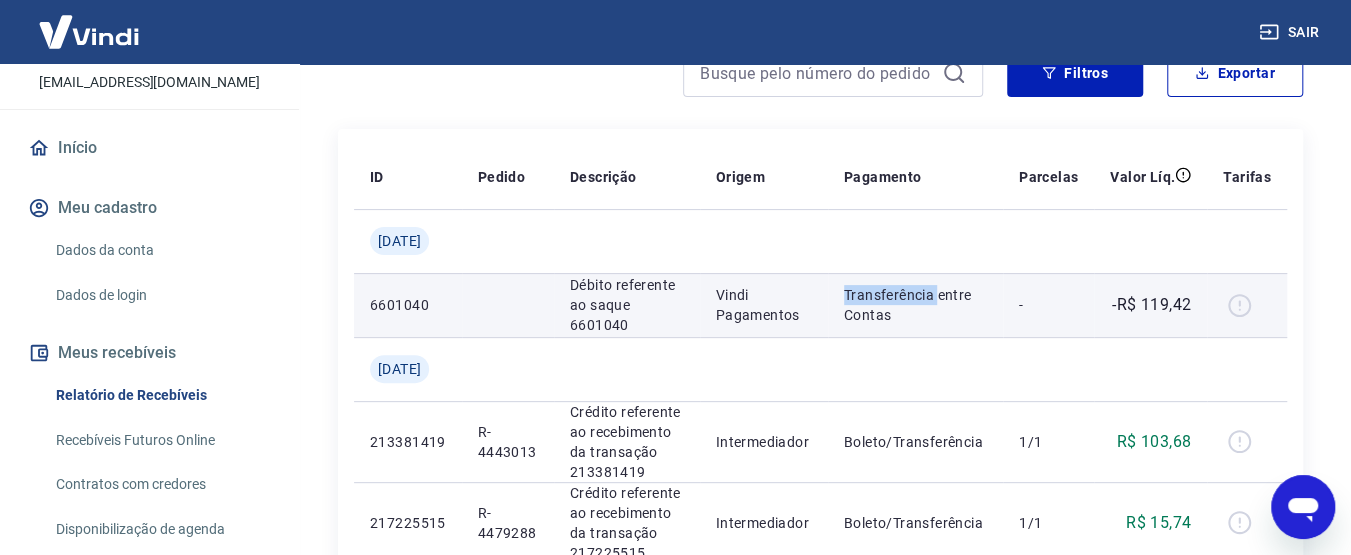 click on "Transferência entre Contas" at bounding box center (915, 305) 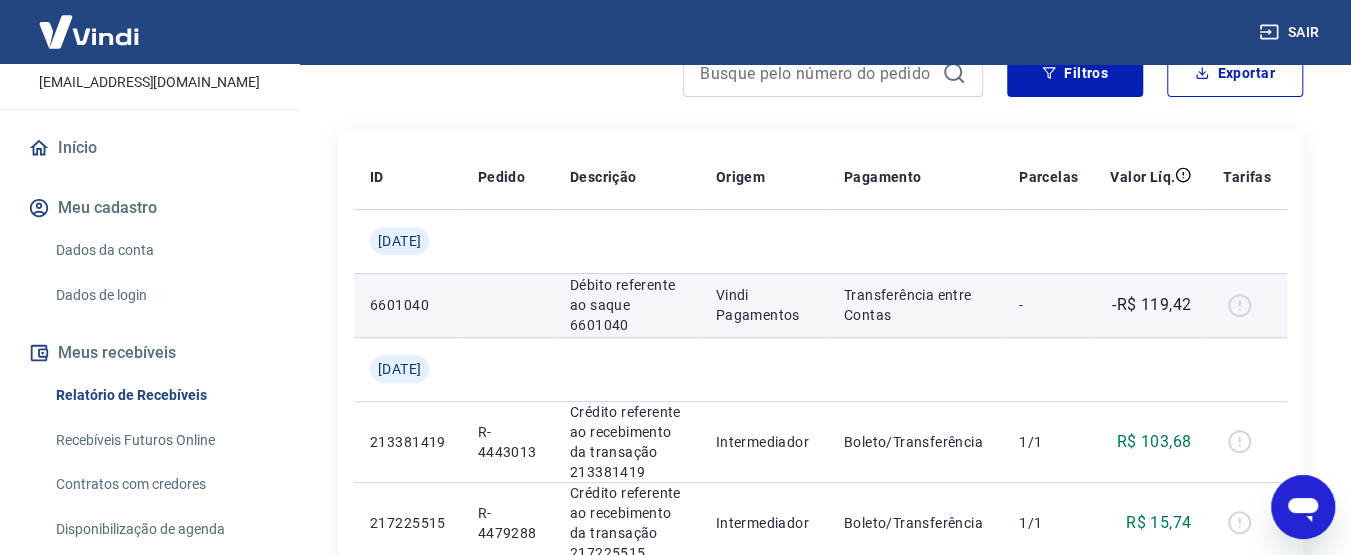 click on "Transferência entre Contas" at bounding box center [915, 305] 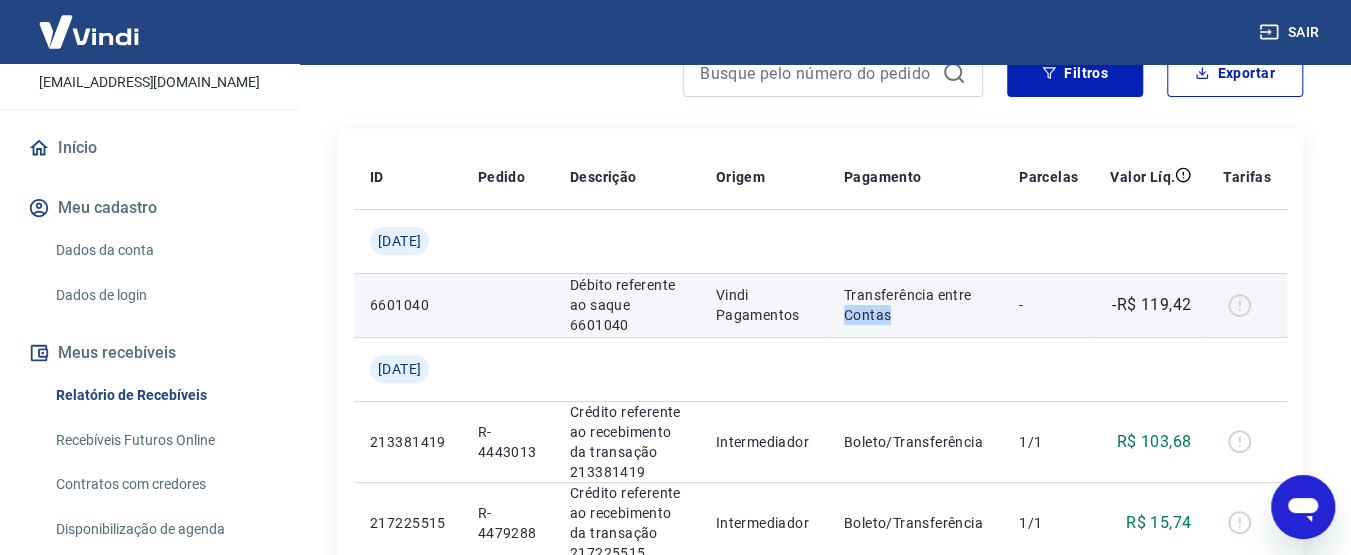 click on "Transferência entre Contas" at bounding box center (915, 305) 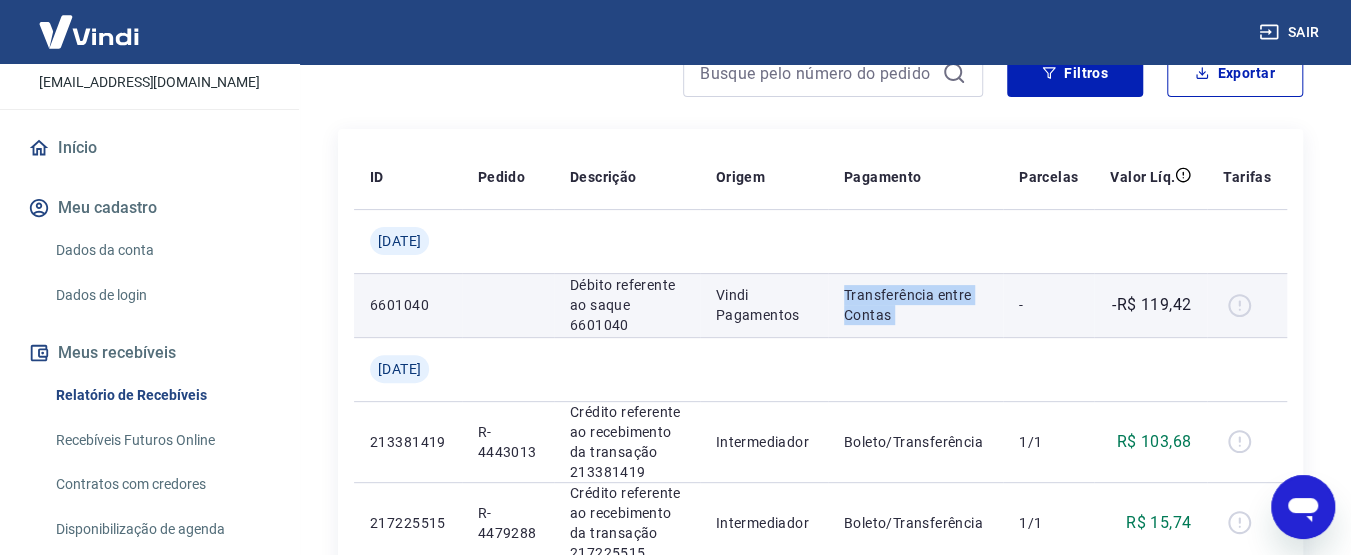 click on "Transferência entre Contas" at bounding box center (915, 305) 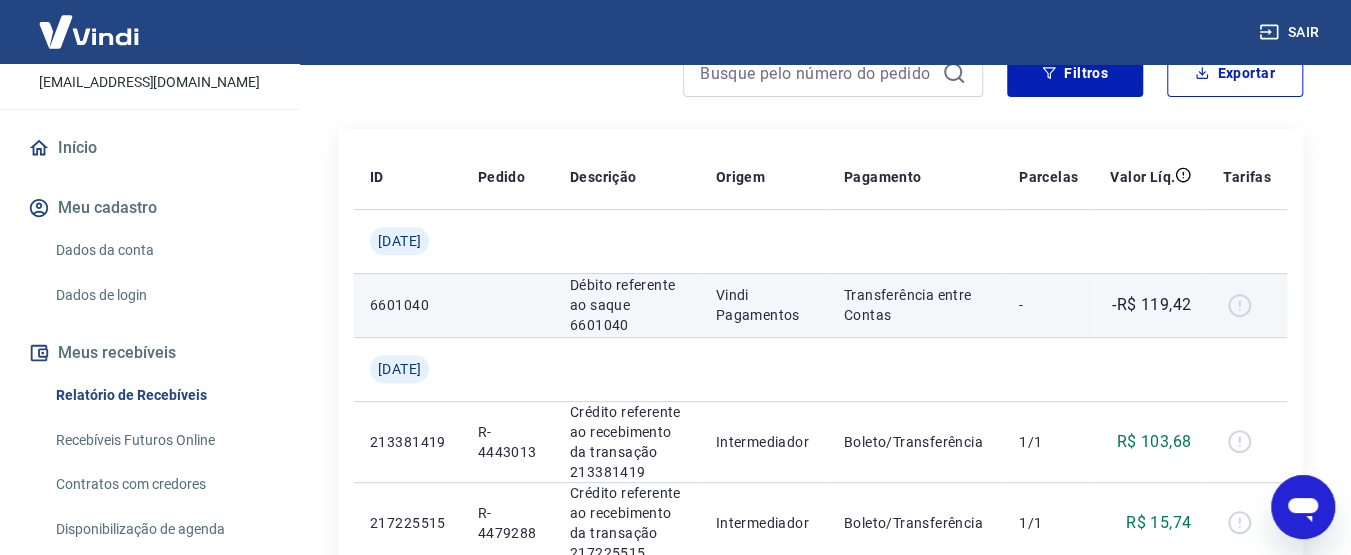 click on "-R$ 119,42" at bounding box center [1151, 305] 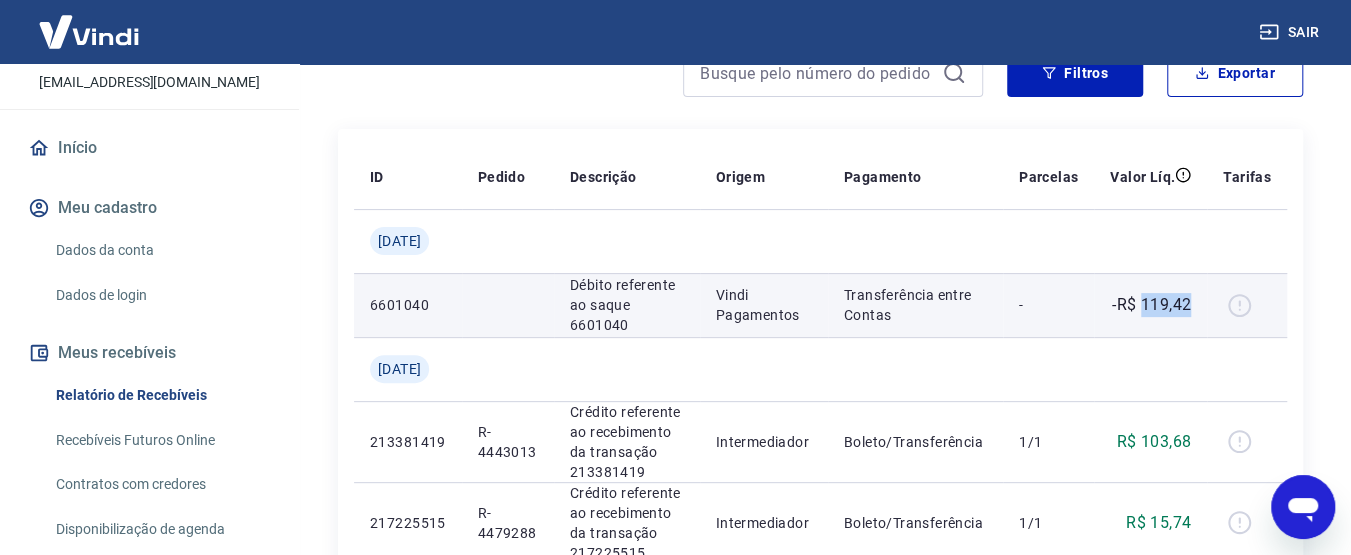click on "-R$ 119,42" at bounding box center [1151, 305] 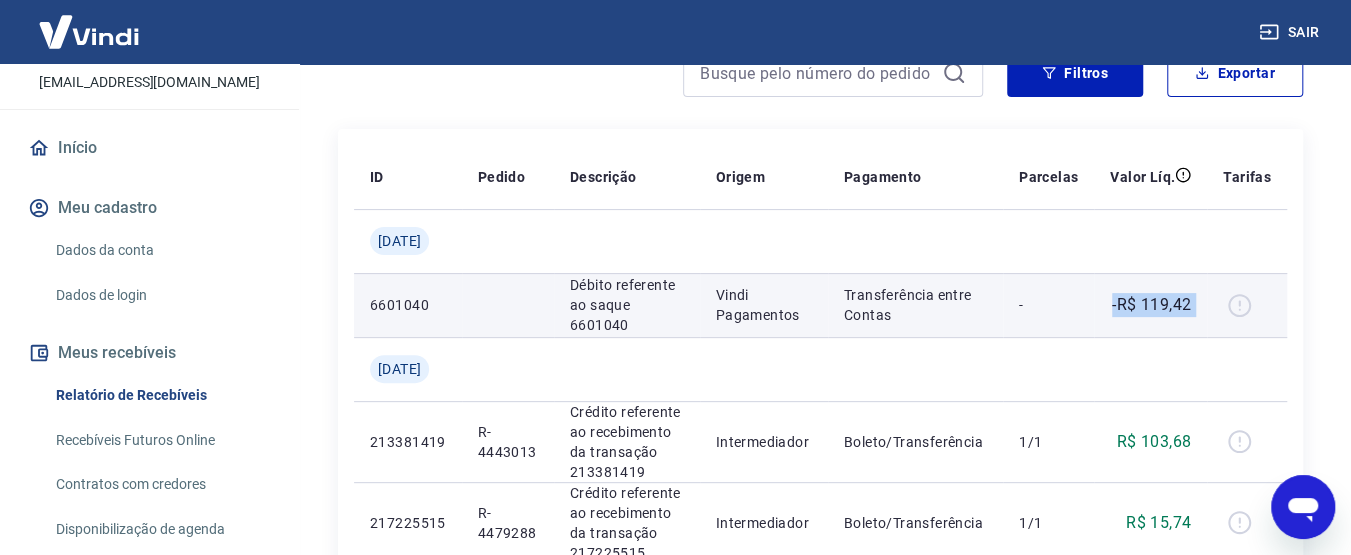 click on "-R$ 119,42" at bounding box center (1151, 305) 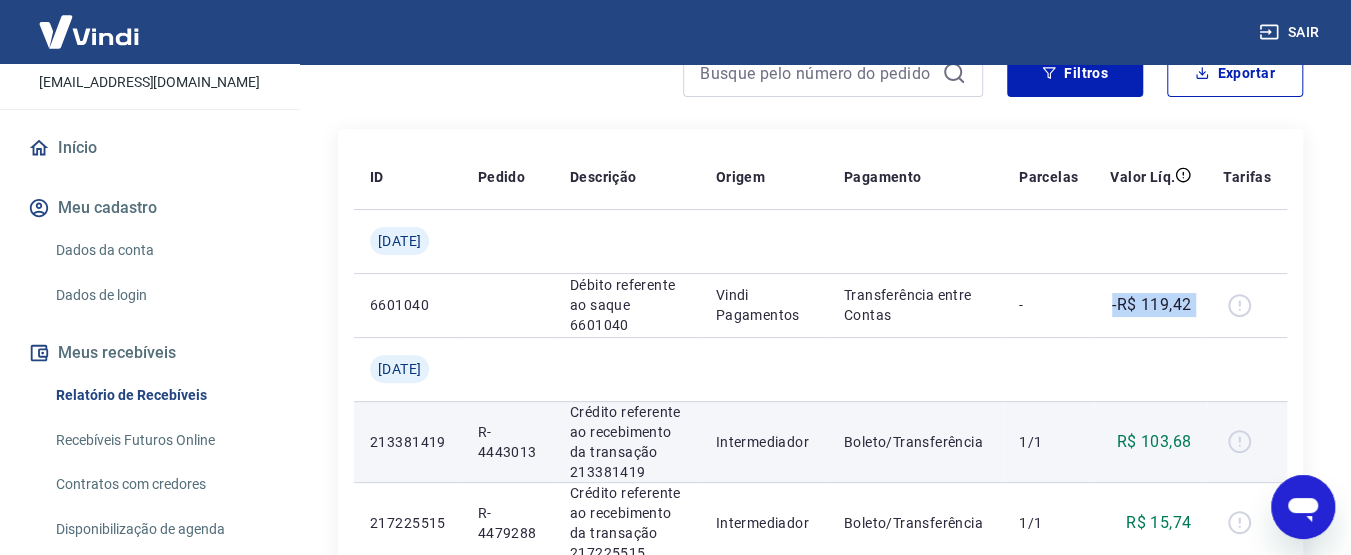 scroll, scrollTop: 400, scrollLeft: 0, axis: vertical 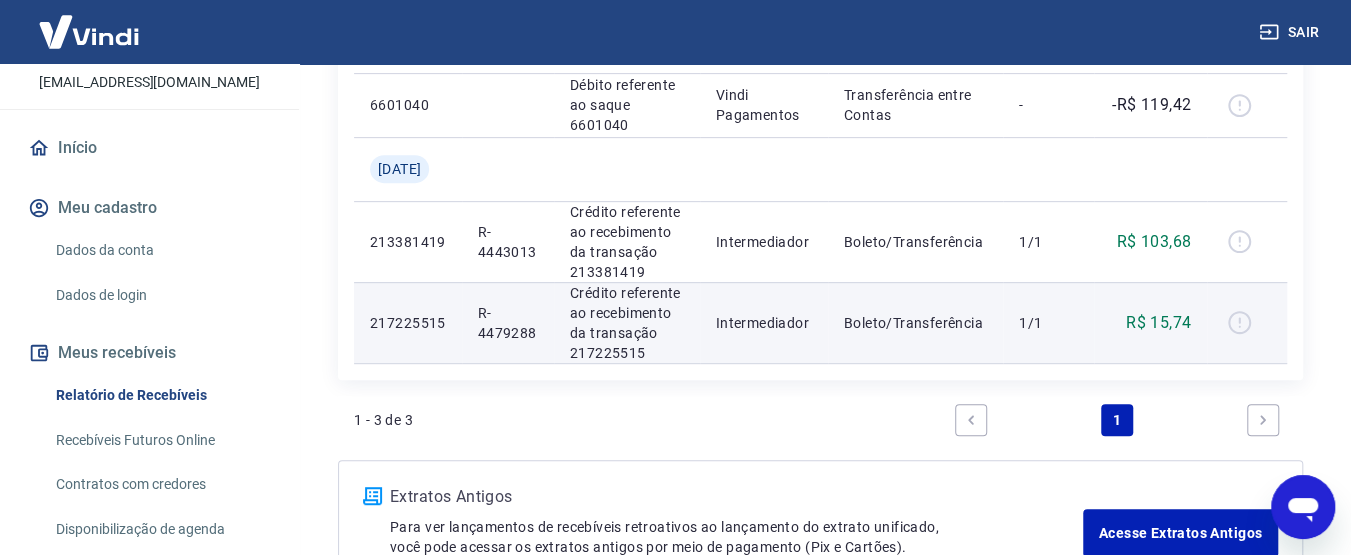 click on "R$ 15,74" at bounding box center [1158, 323] 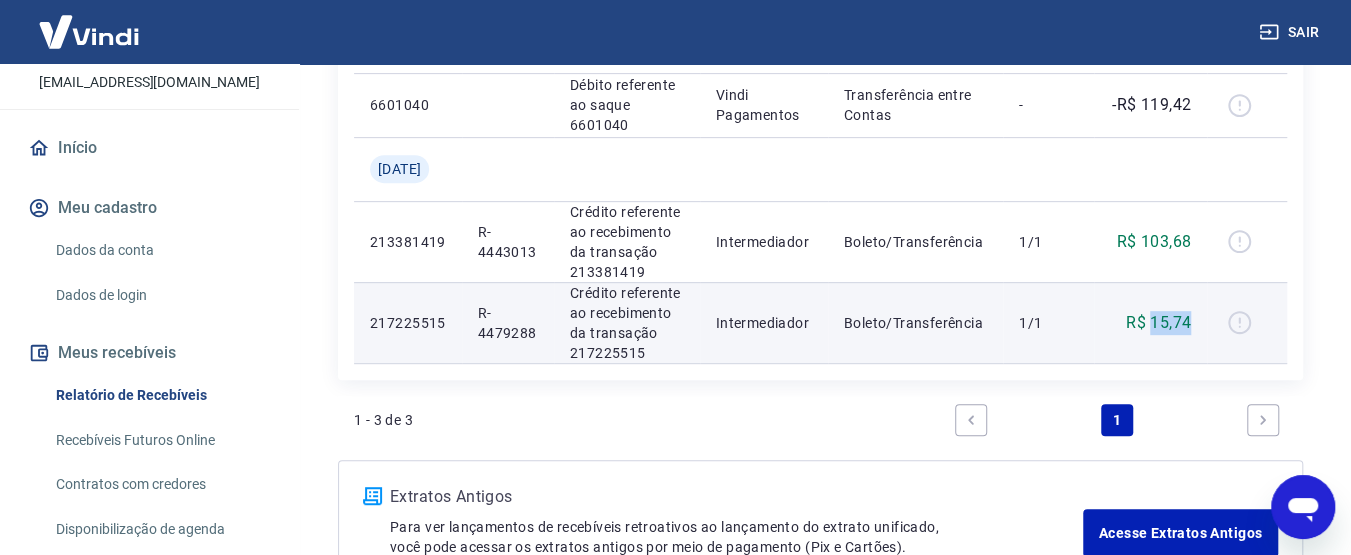 click on "R$ 15,74" at bounding box center (1158, 323) 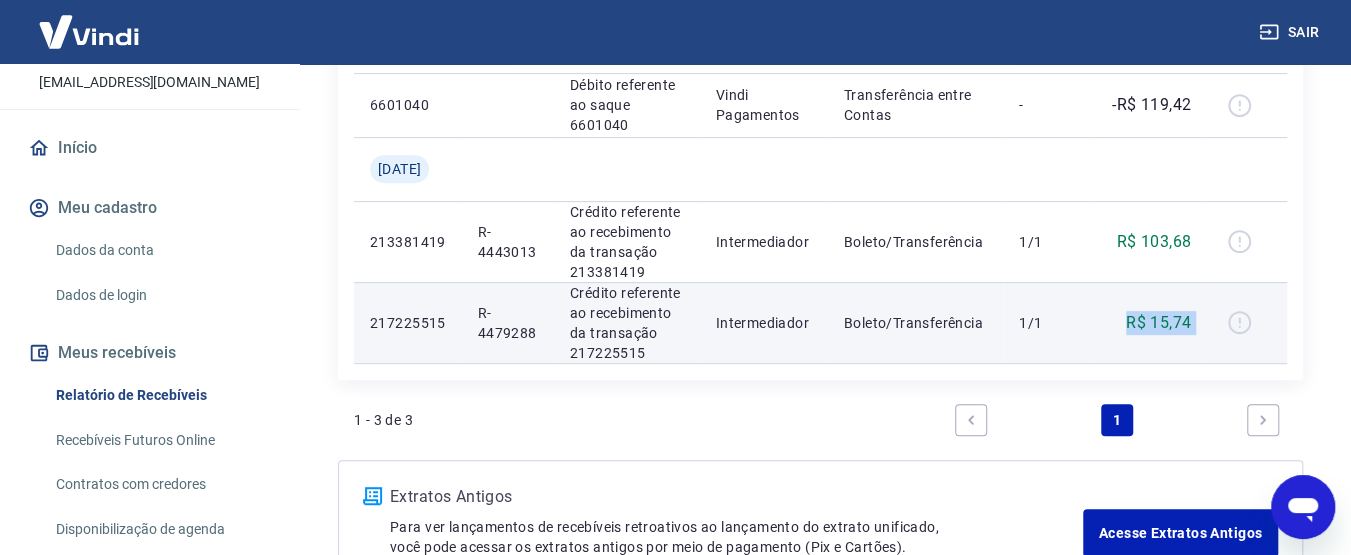 click on "R$ 15,74" at bounding box center (1158, 323) 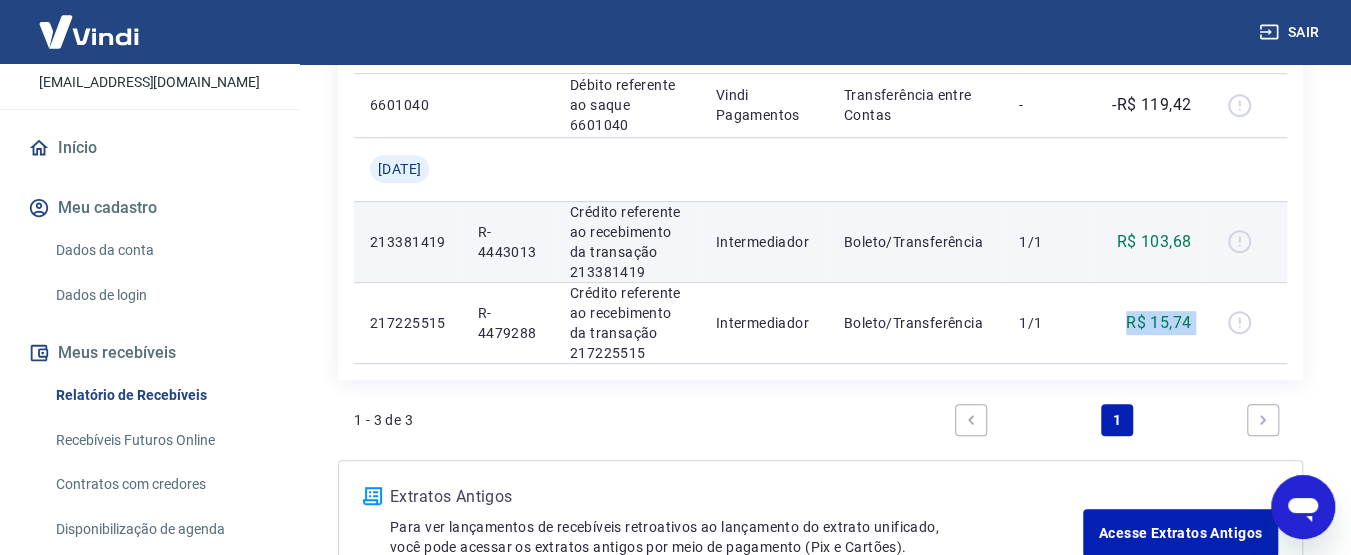 click on "R$ 103,68" at bounding box center (1154, 242) 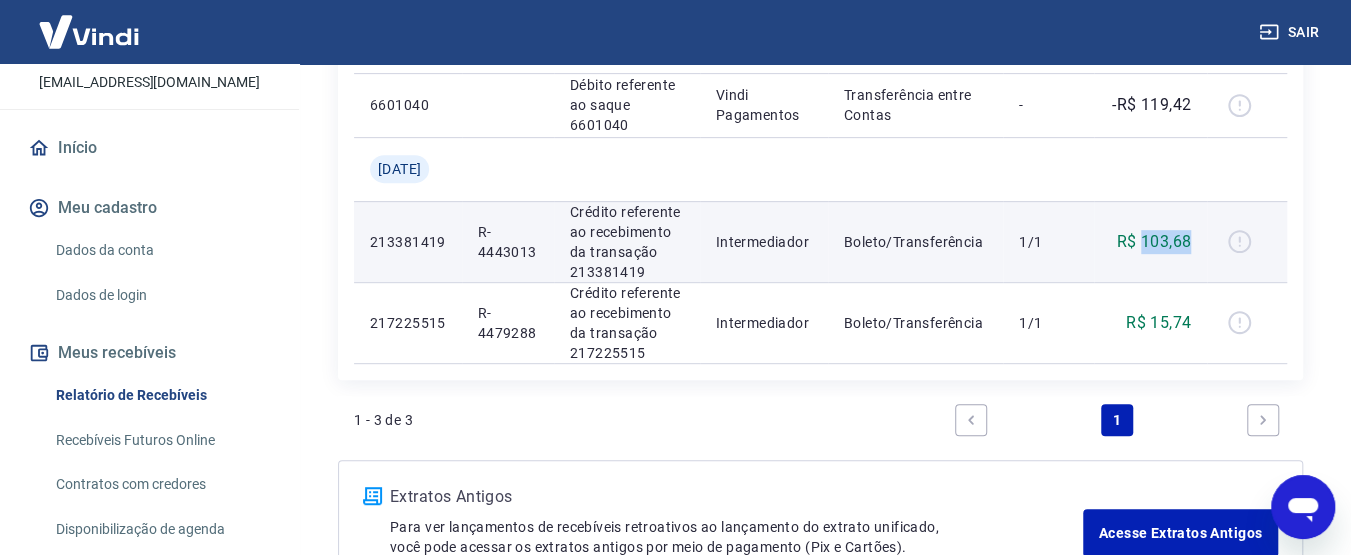 click on "R$ 103,68" at bounding box center (1154, 242) 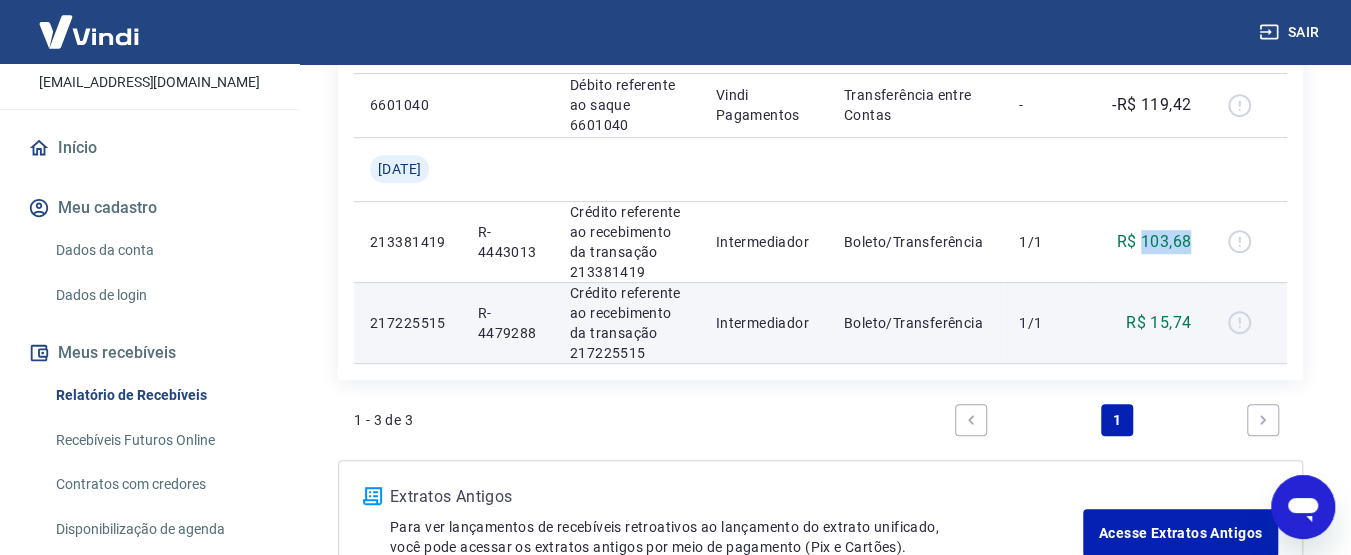 click on "R$ 15,74" at bounding box center (1150, 322) 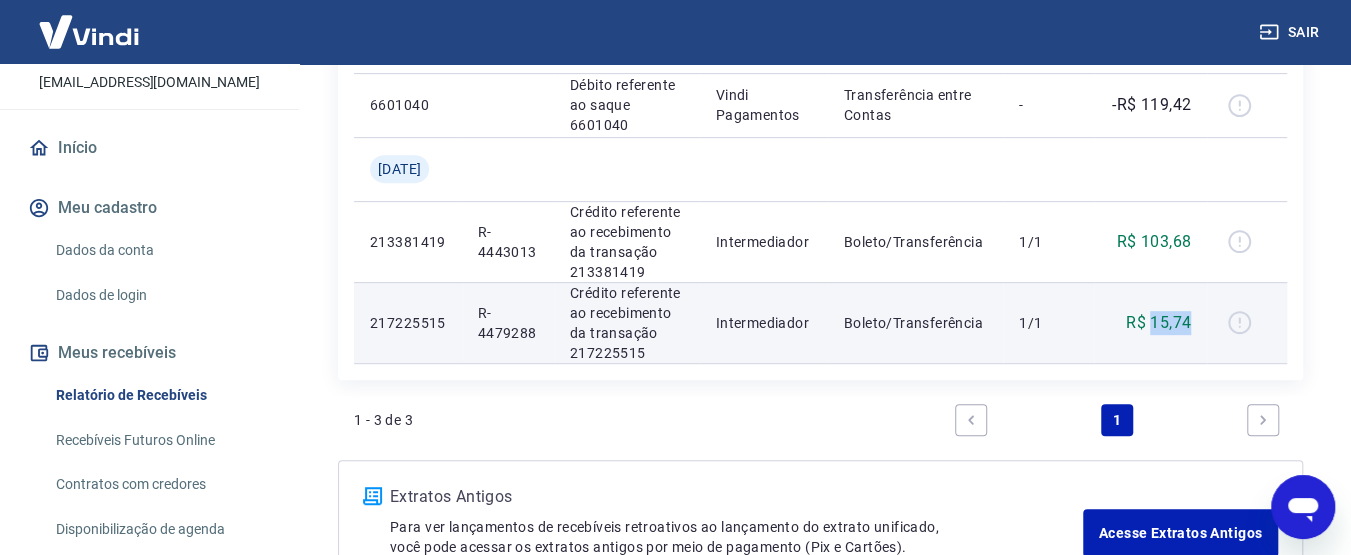 click on "R$ 15,74" at bounding box center [1150, 322] 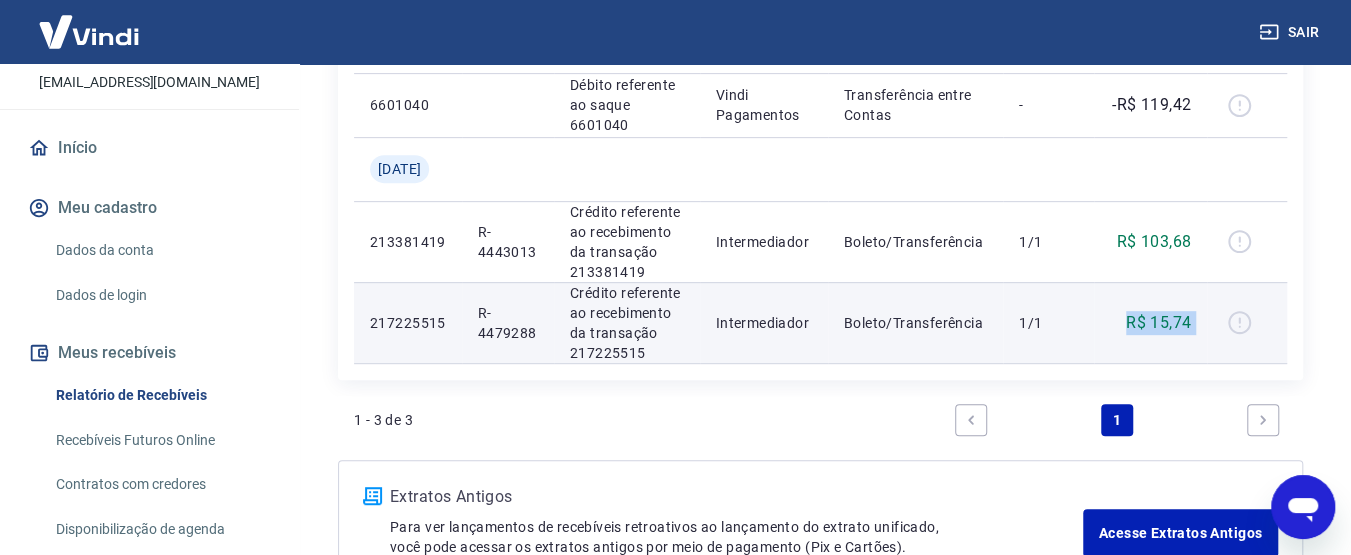 click on "R$ 15,74" at bounding box center (1150, 322) 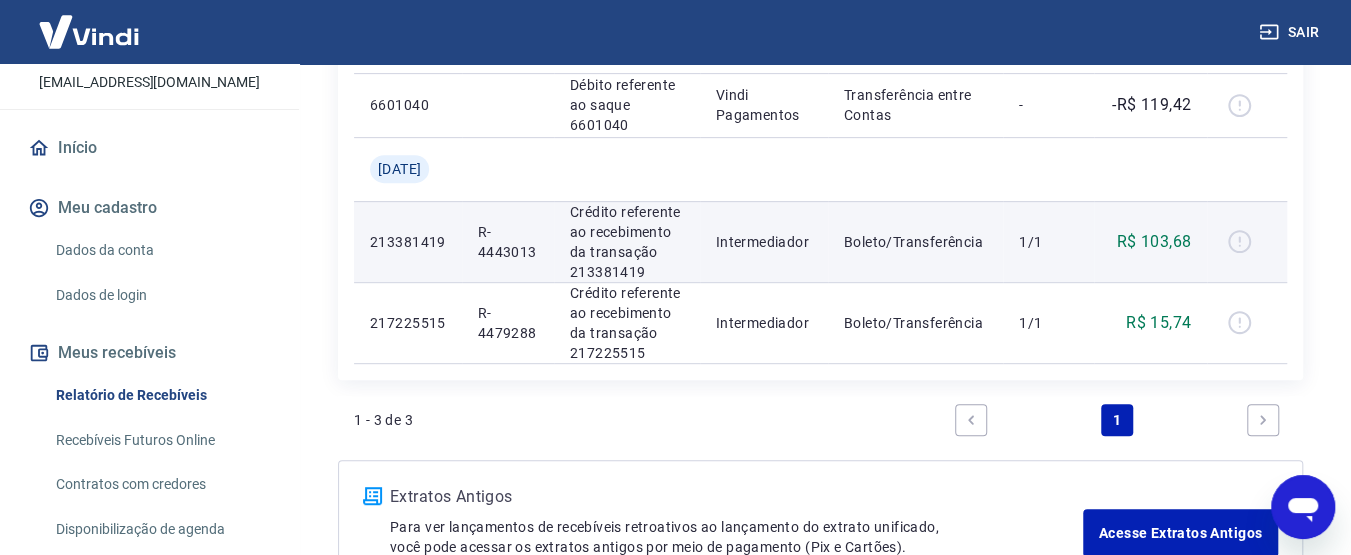 click on "R$ 103,68" at bounding box center (1154, 242) 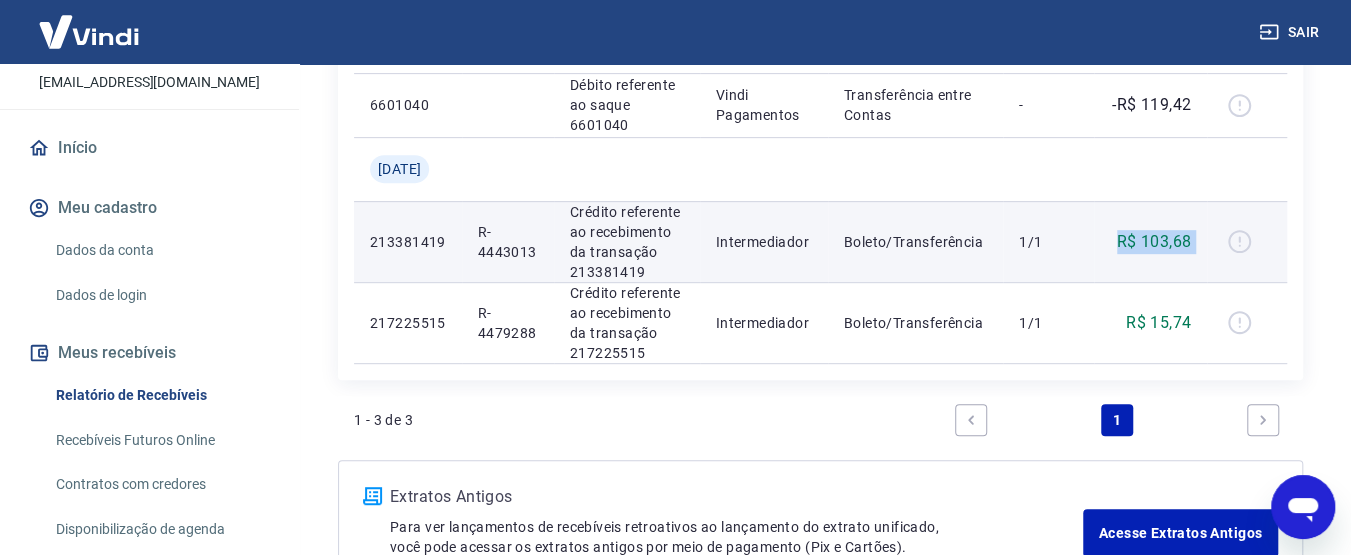 click on "R$ 103,68" at bounding box center (1154, 242) 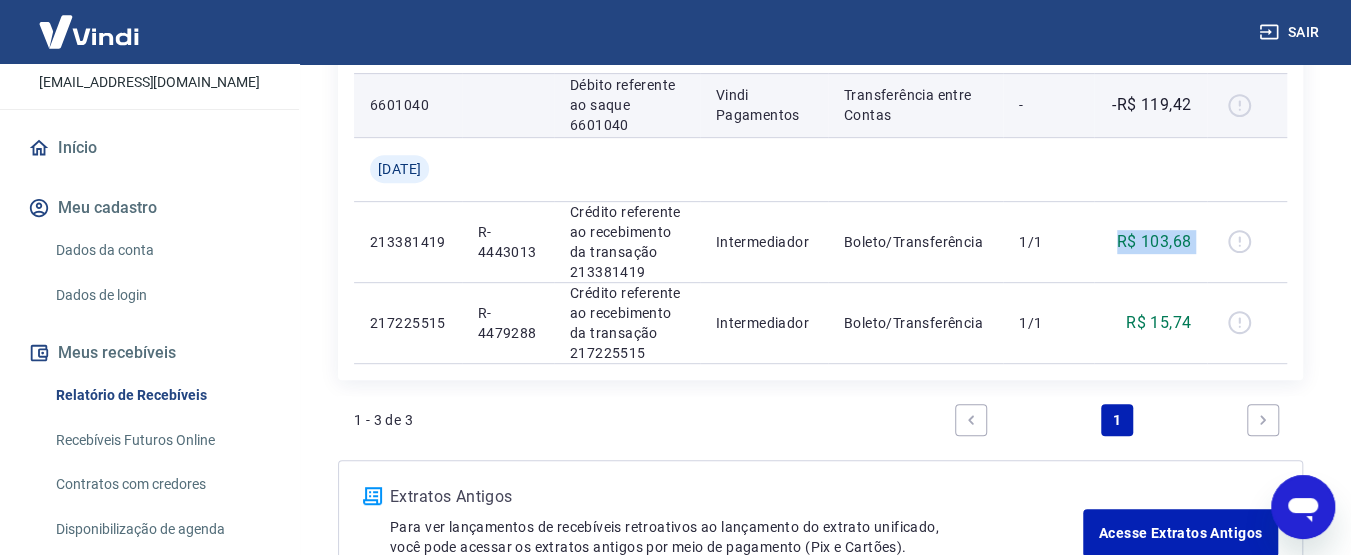 click on "-R$ 119,42" at bounding box center [1151, 105] 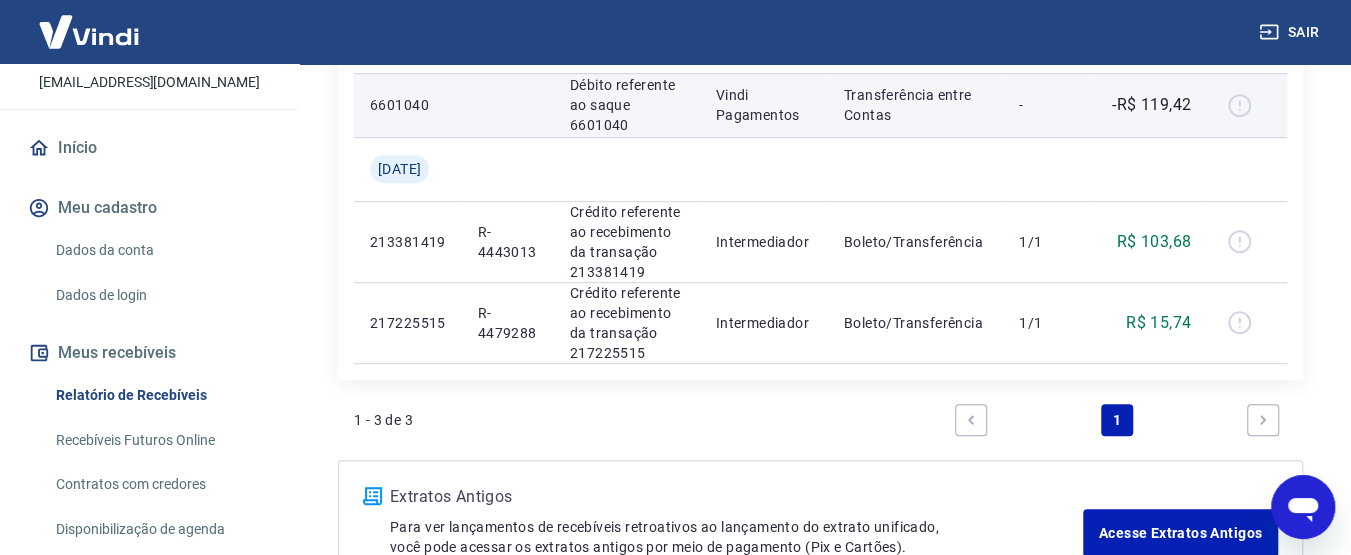click on "-R$ 119,42" at bounding box center (1151, 105) 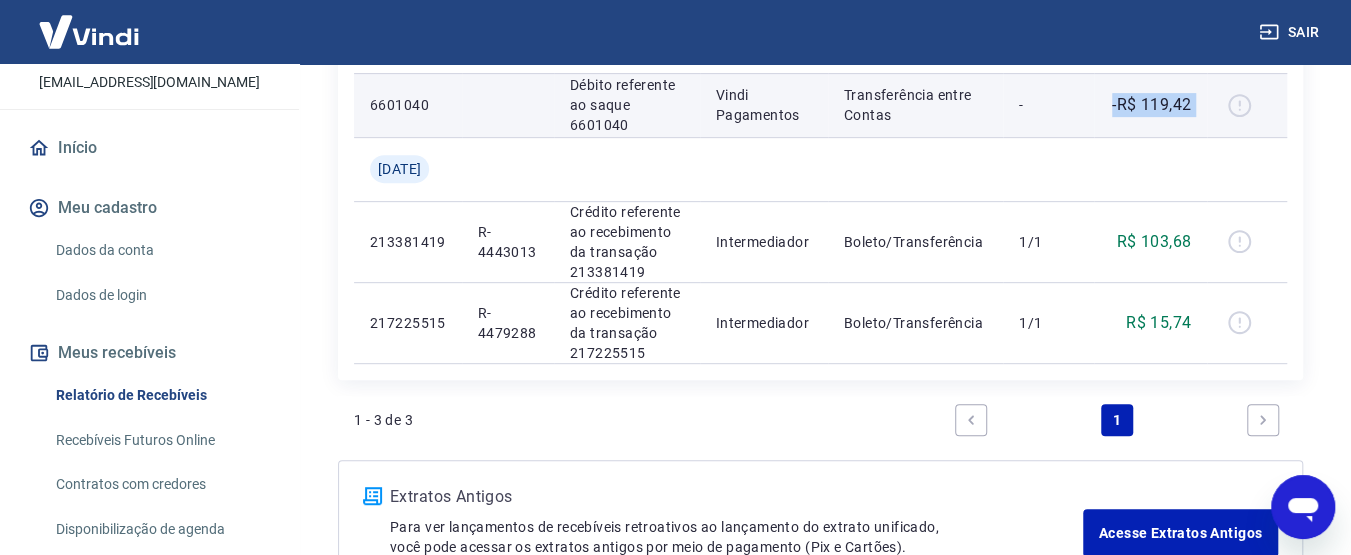 click on "-R$ 119,42" at bounding box center (1151, 105) 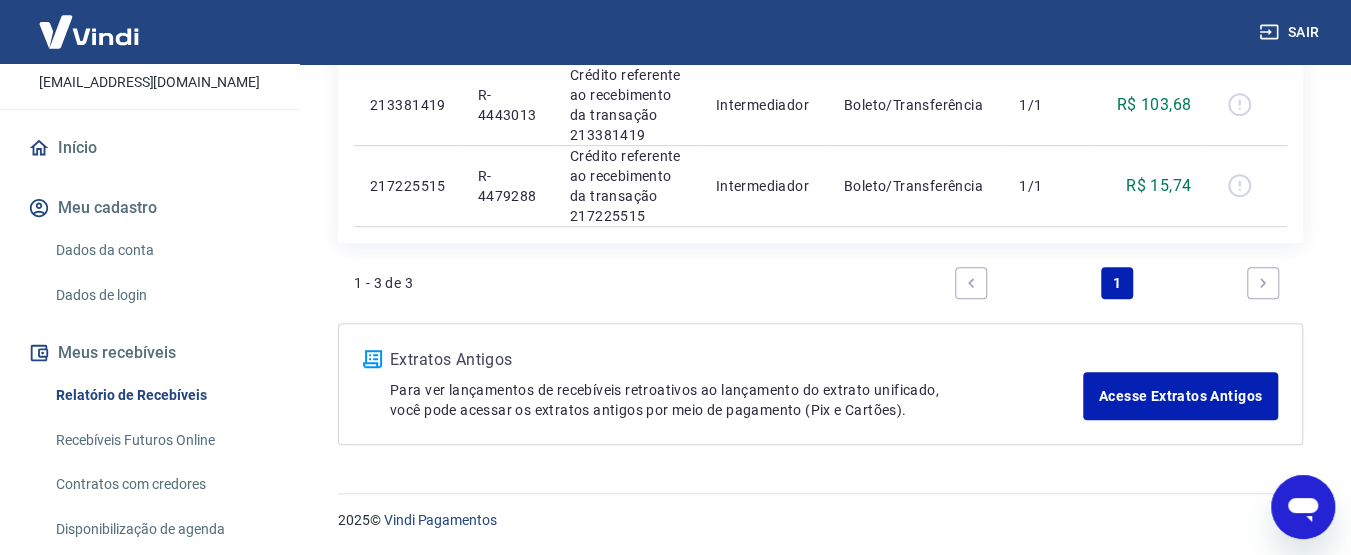 scroll, scrollTop: 374, scrollLeft: 0, axis: vertical 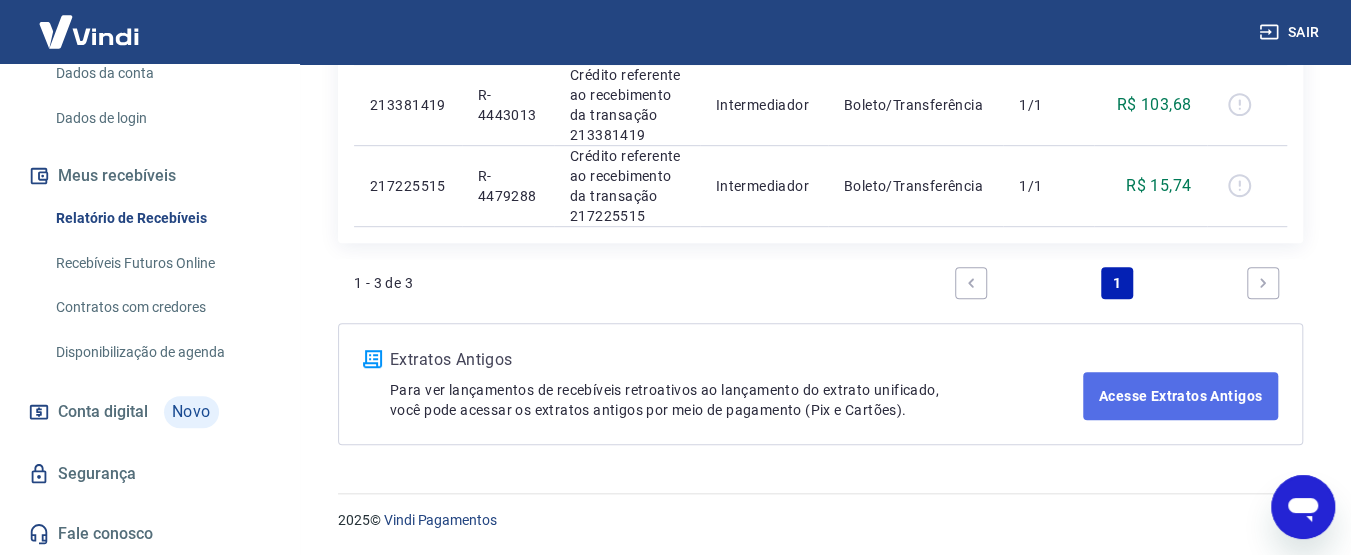 click on "Acesse Extratos Antigos" at bounding box center (1180, 396) 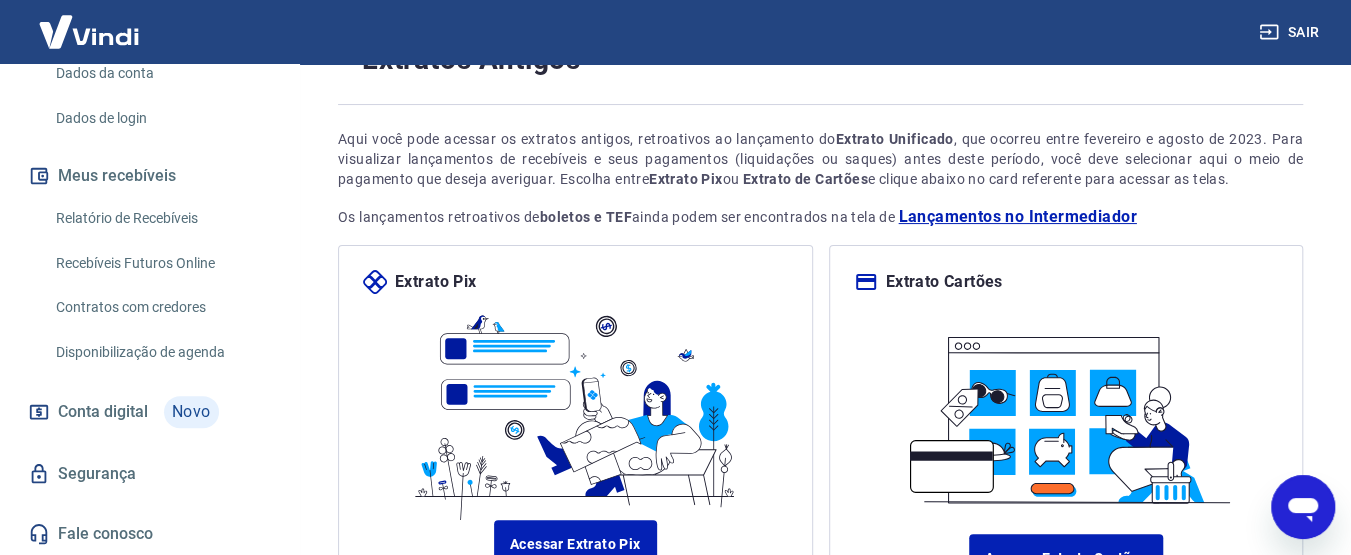 scroll, scrollTop: 274, scrollLeft: 0, axis: vertical 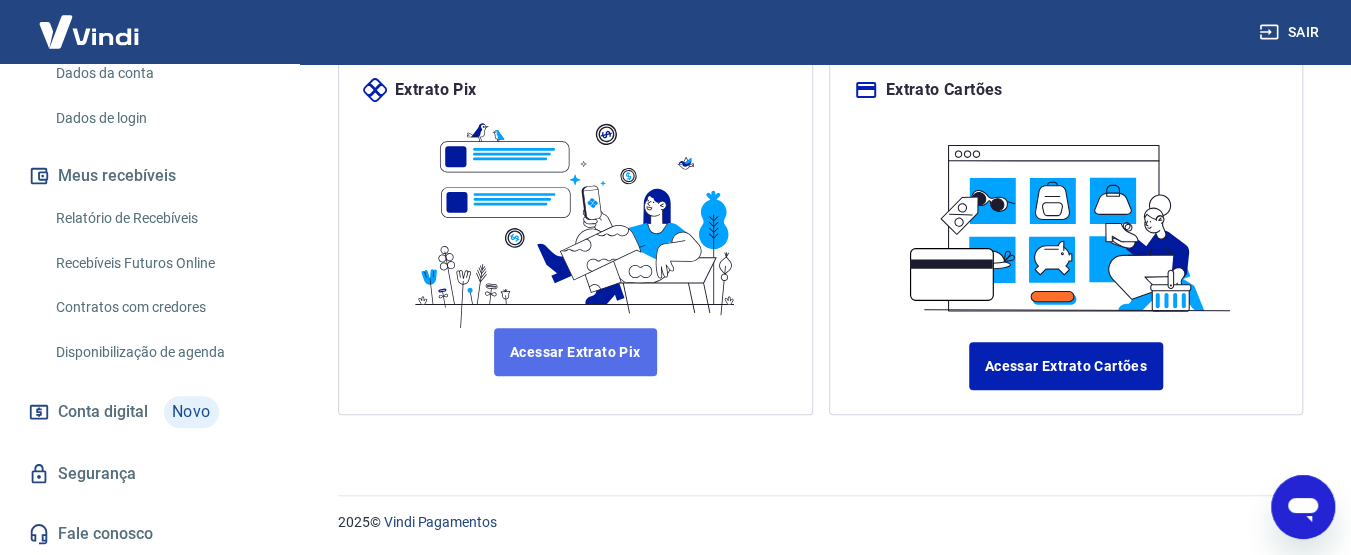 click on "Acessar Extrato Pix" at bounding box center [575, 352] 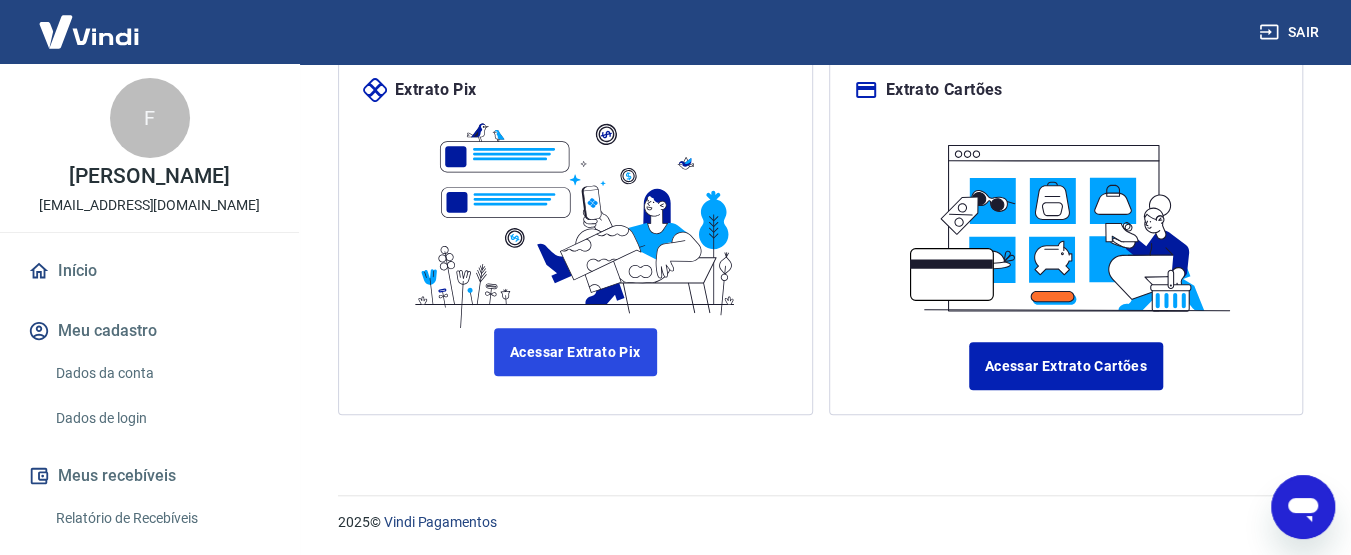 scroll, scrollTop: 0, scrollLeft: 0, axis: both 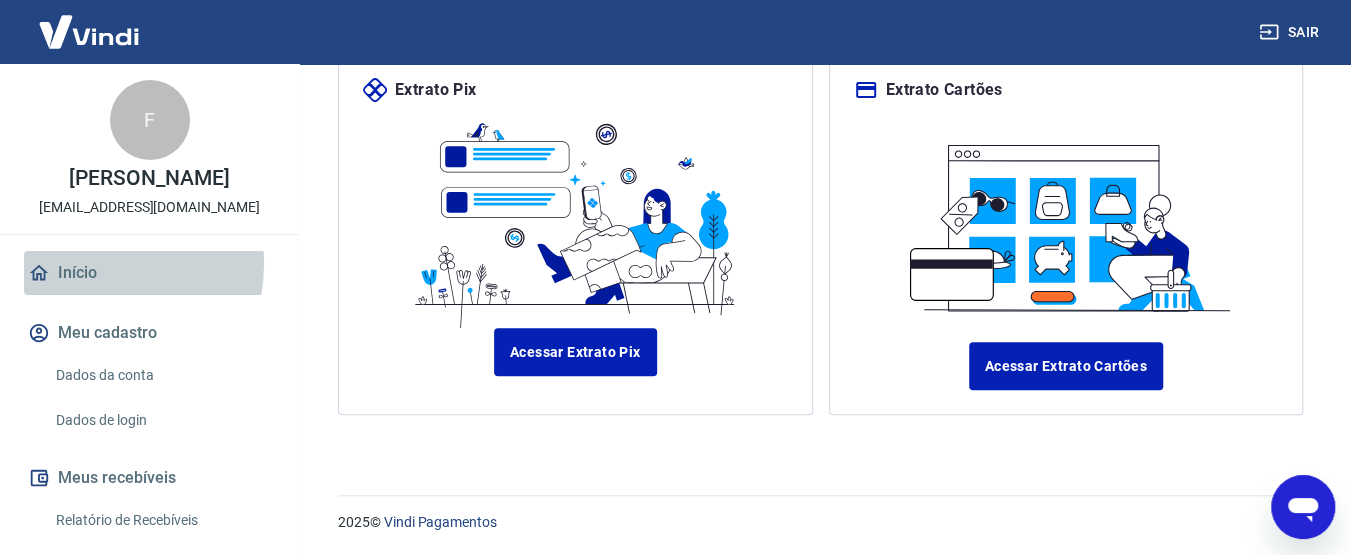 click on "Início" at bounding box center (149, 273) 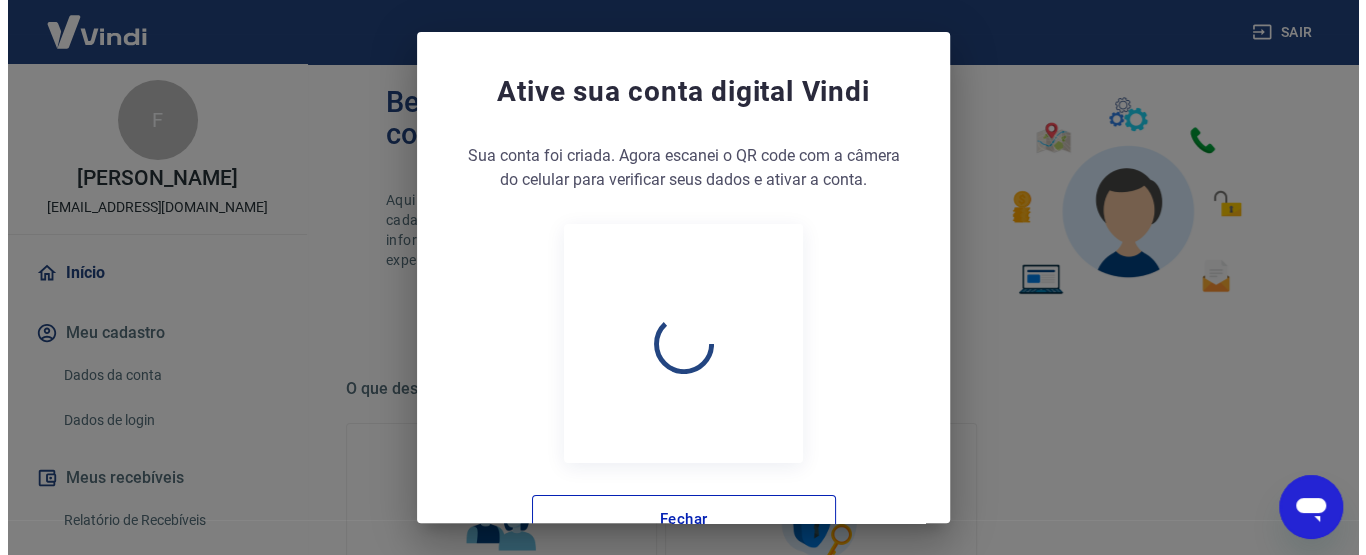 scroll, scrollTop: 1290, scrollLeft: 0, axis: vertical 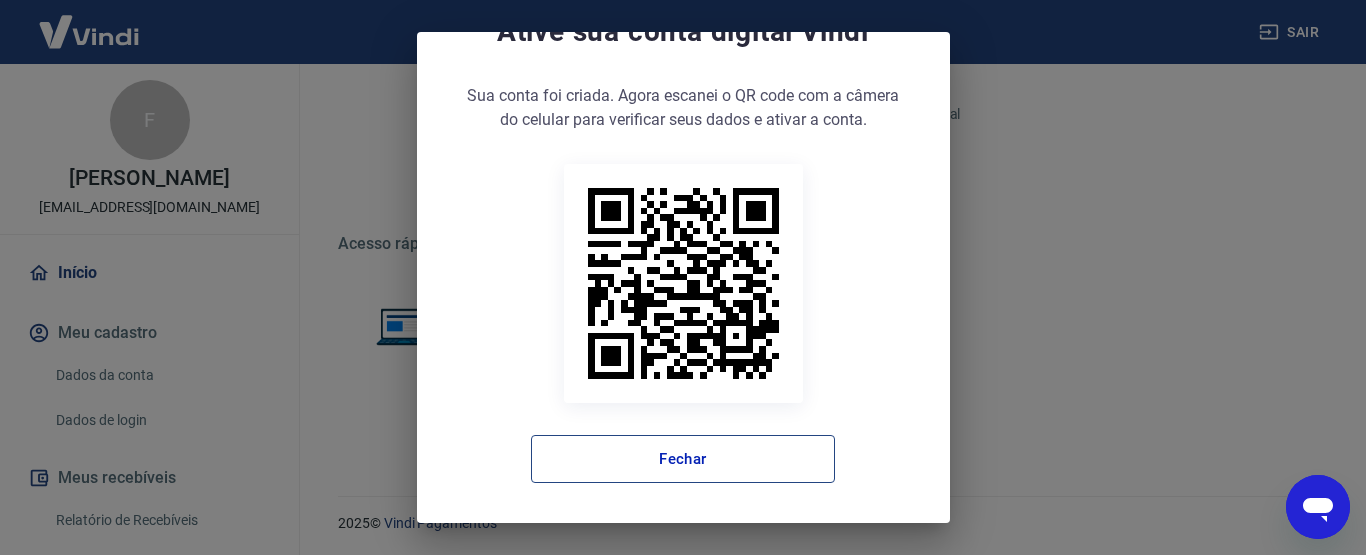 click on "Fechar" at bounding box center (683, 459) 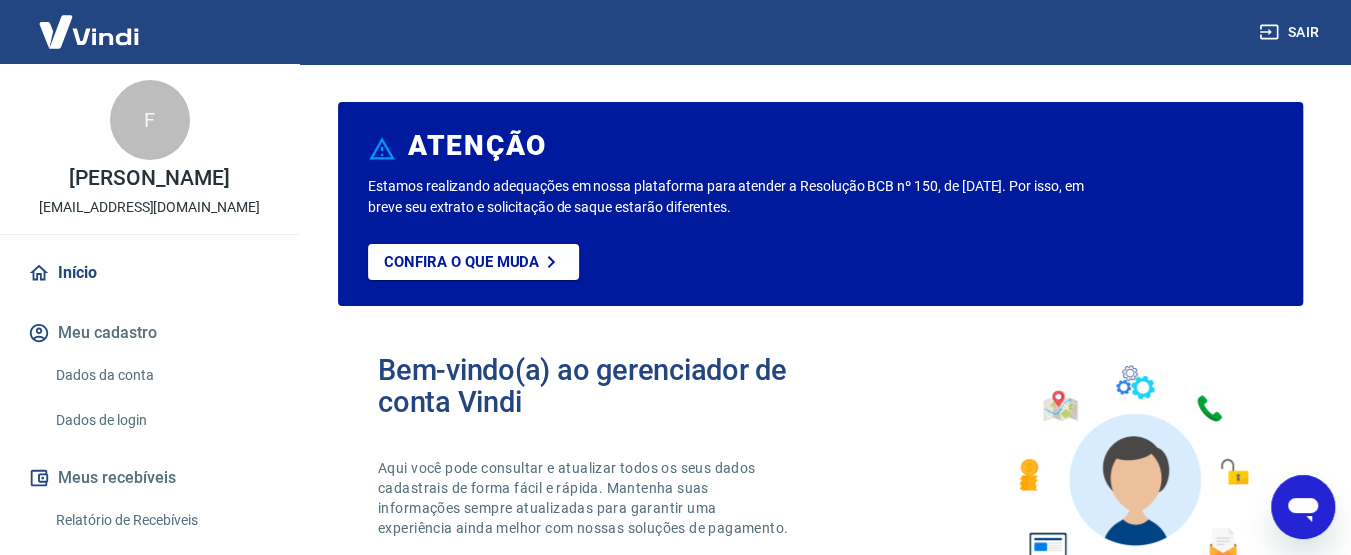 scroll, scrollTop: 0, scrollLeft: 0, axis: both 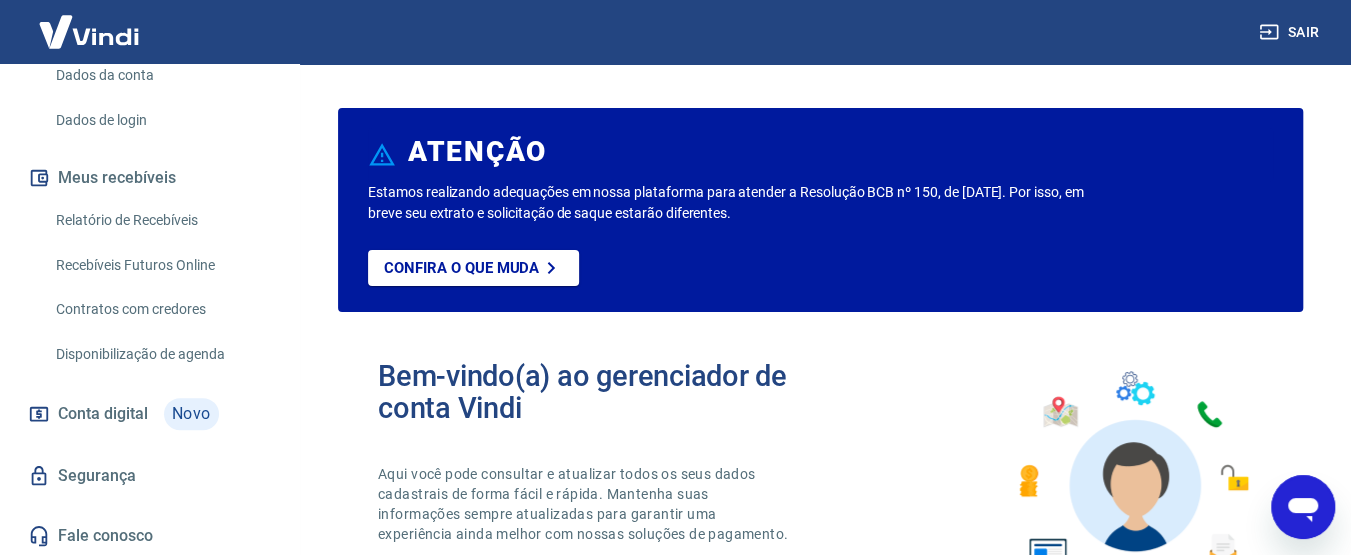 click on "Relatório de Recebíveis" at bounding box center [161, 220] 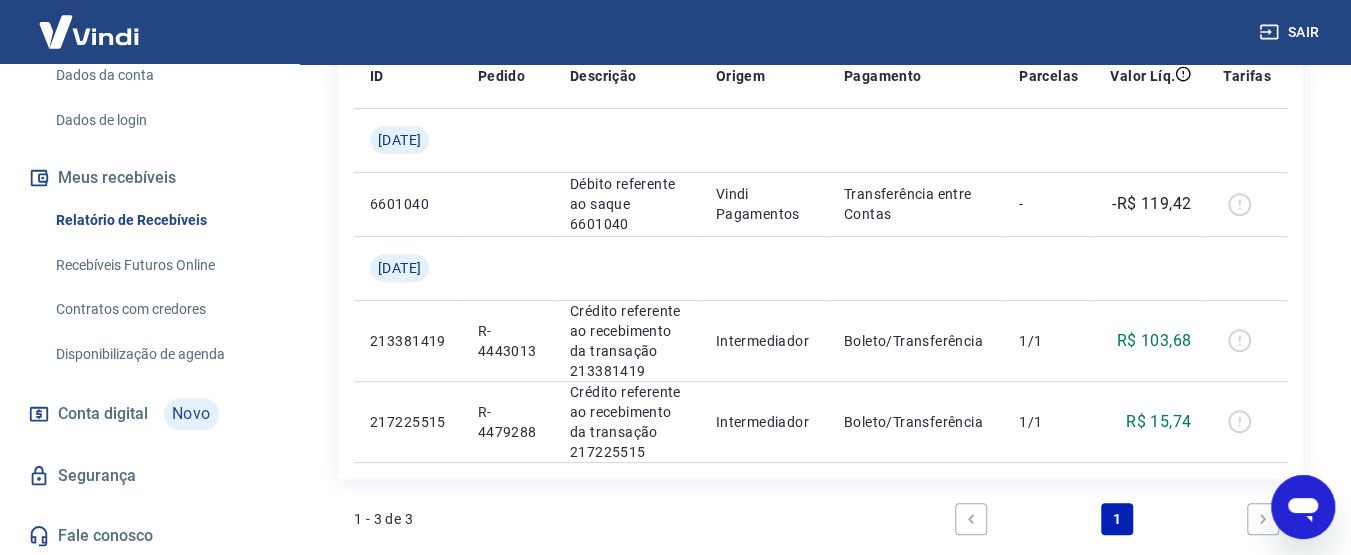 scroll, scrollTop: 574, scrollLeft: 0, axis: vertical 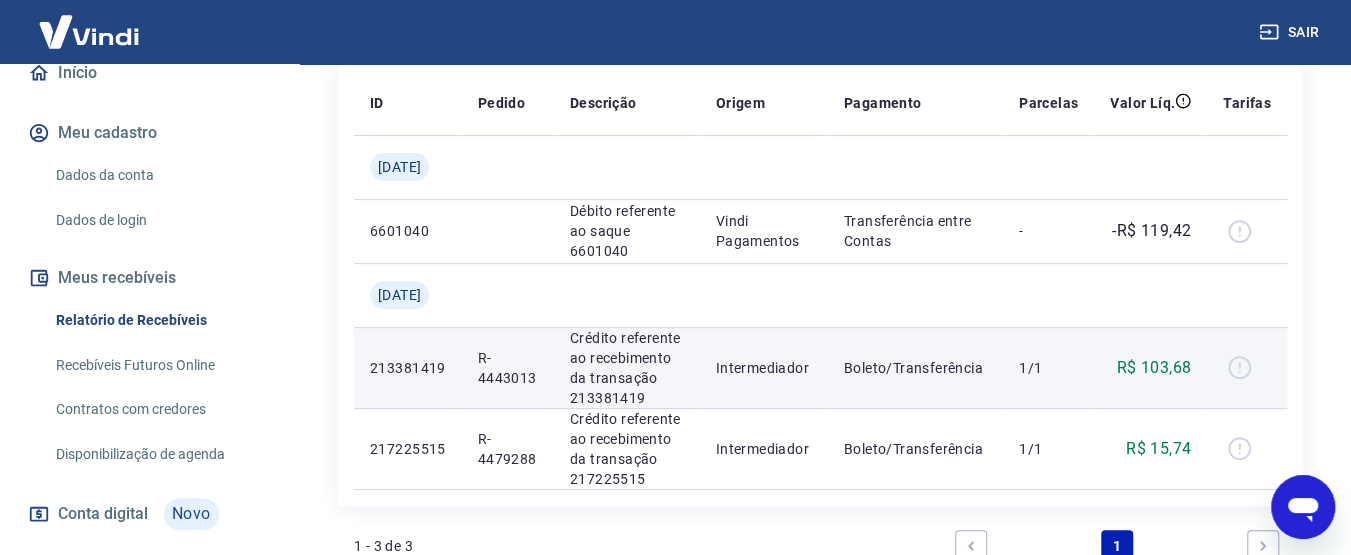click on "R$ 103,68" at bounding box center (1154, 368) 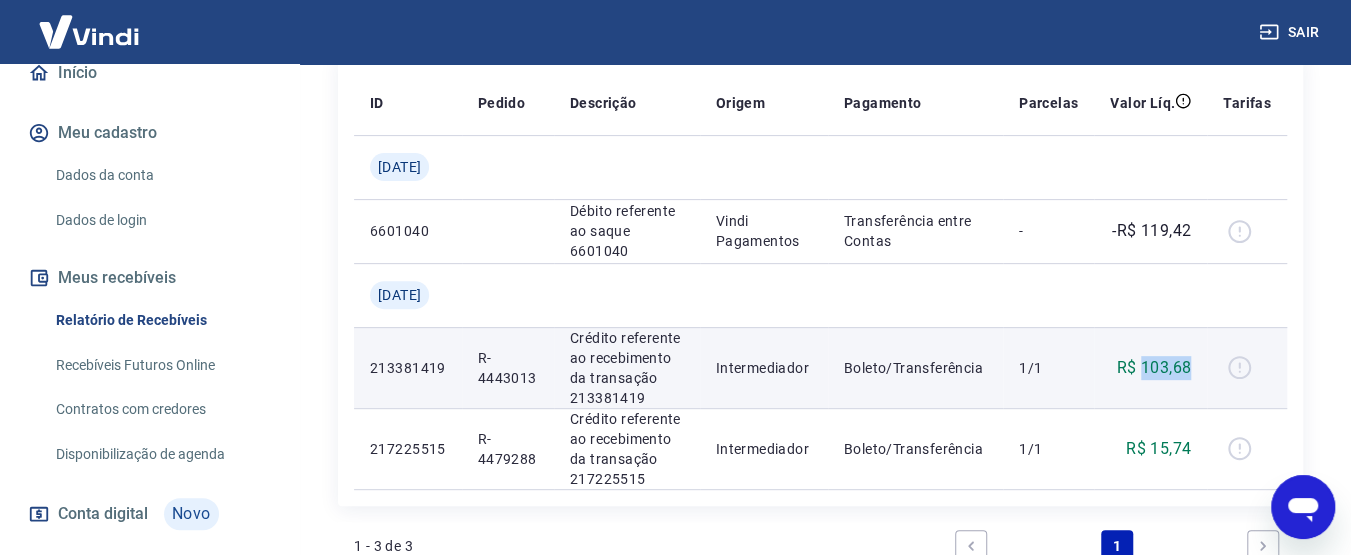 click on "R$ 103,68" at bounding box center [1154, 368] 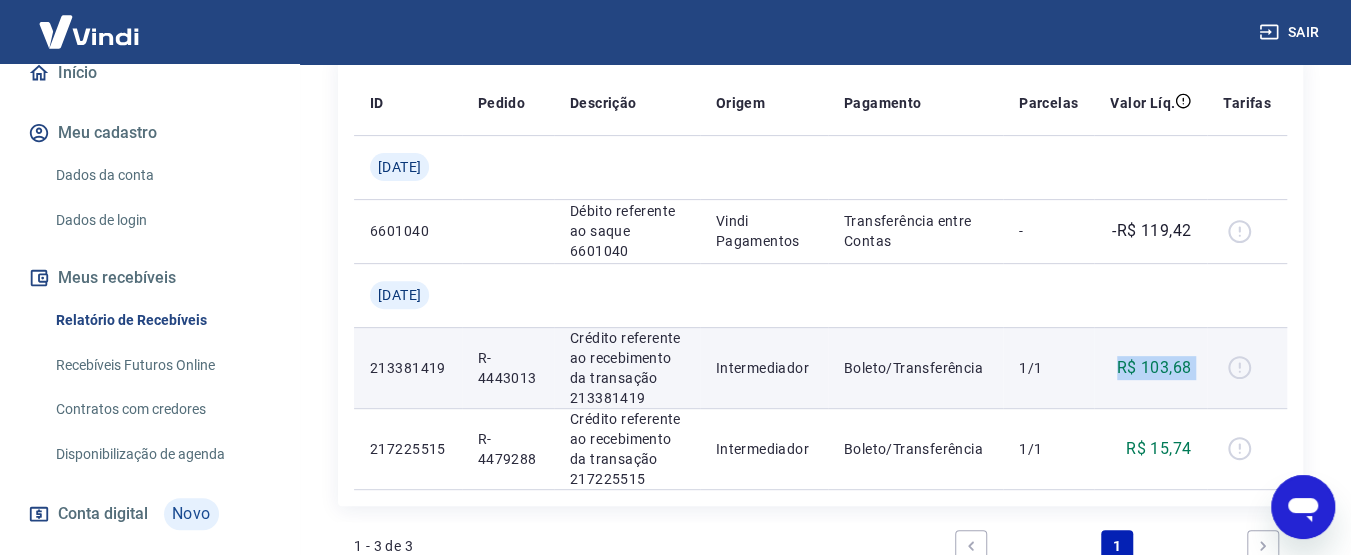 click on "R$ 103,68" at bounding box center (1154, 368) 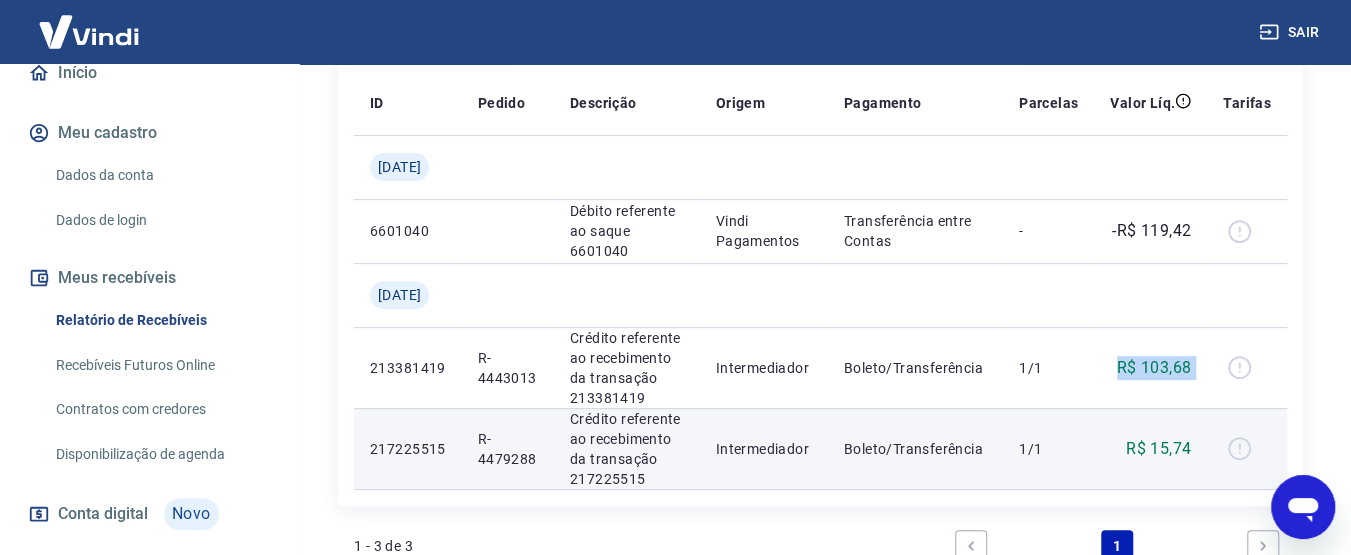 click on "R$ 15,74" at bounding box center [1158, 449] 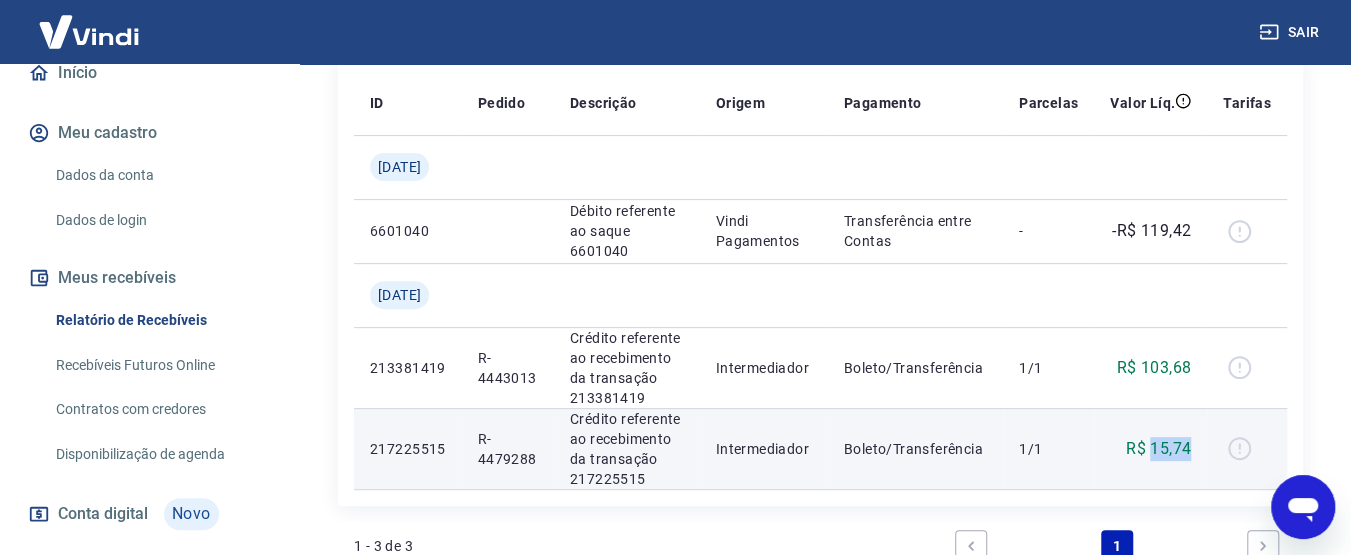 click on "R$ 15,74" at bounding box center (1158, 449) 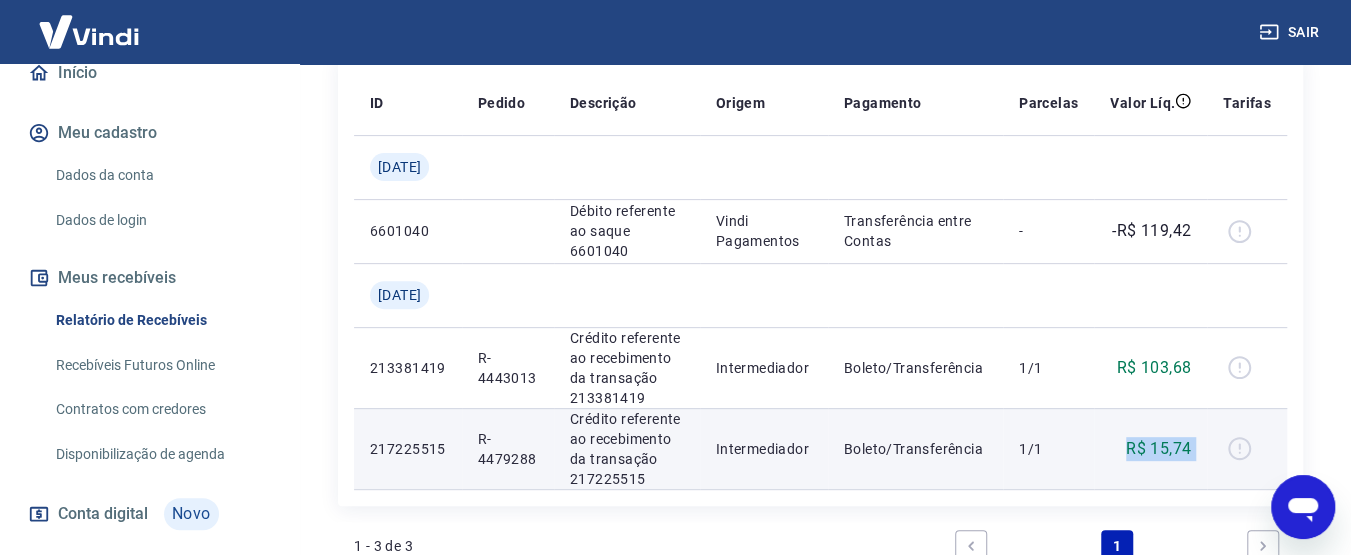 click on "R$ 15,74" at bounding box center (1158, 449) 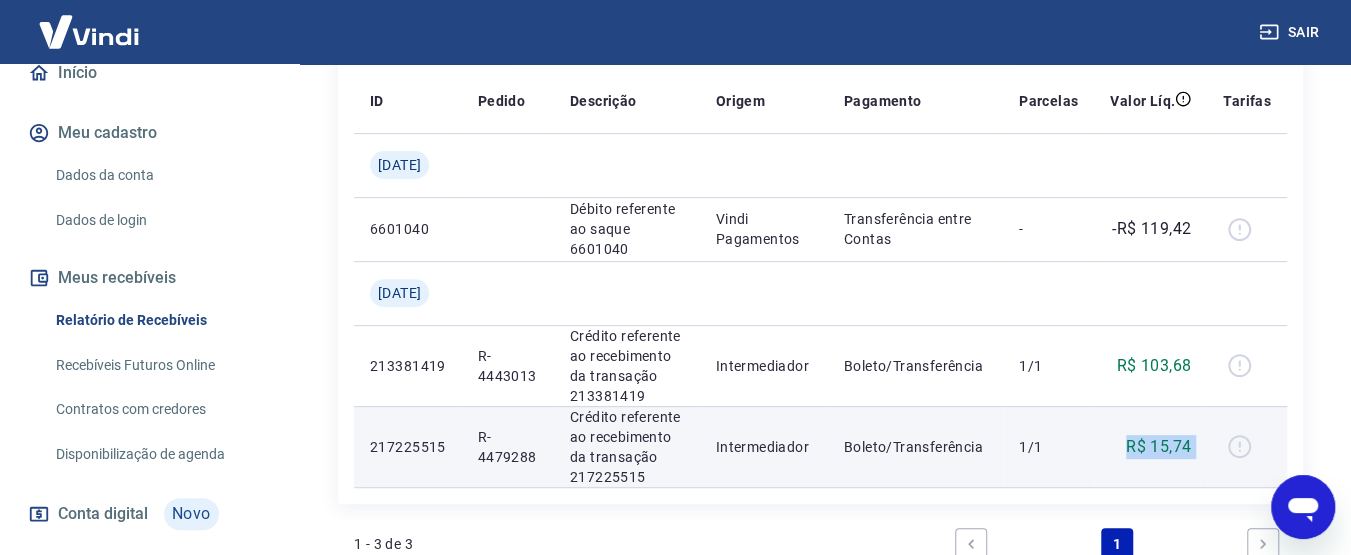 scroll, scrollTop: 374, scrollLeft: 0, axis: vertical 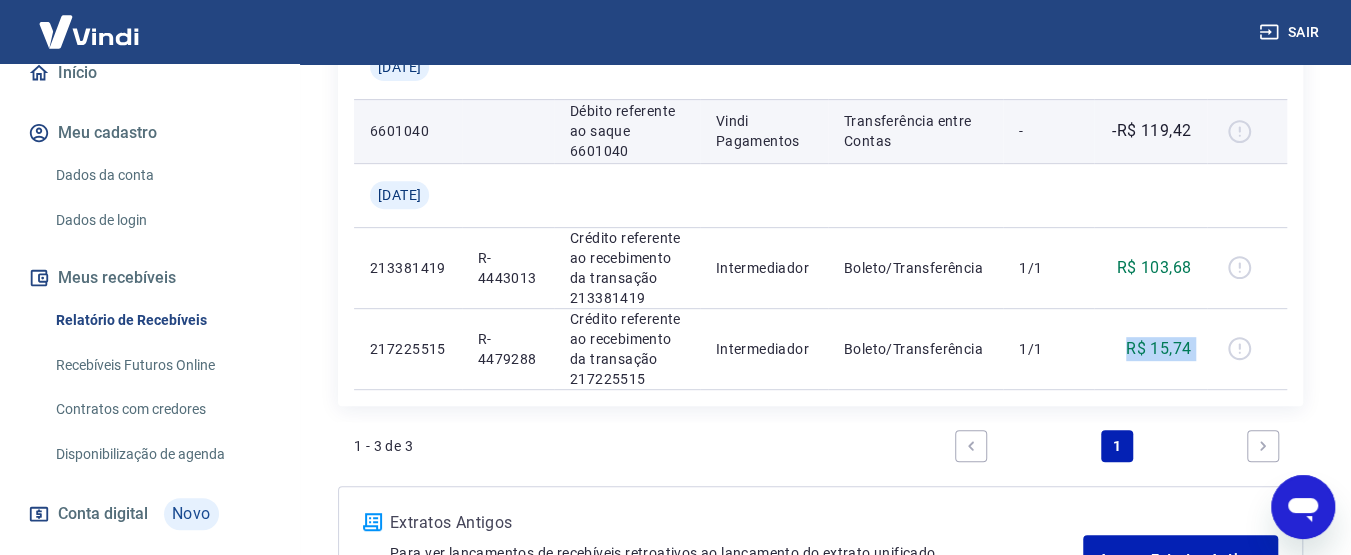 click on "-R$ 119,42" at bounding box center [1151, 131] 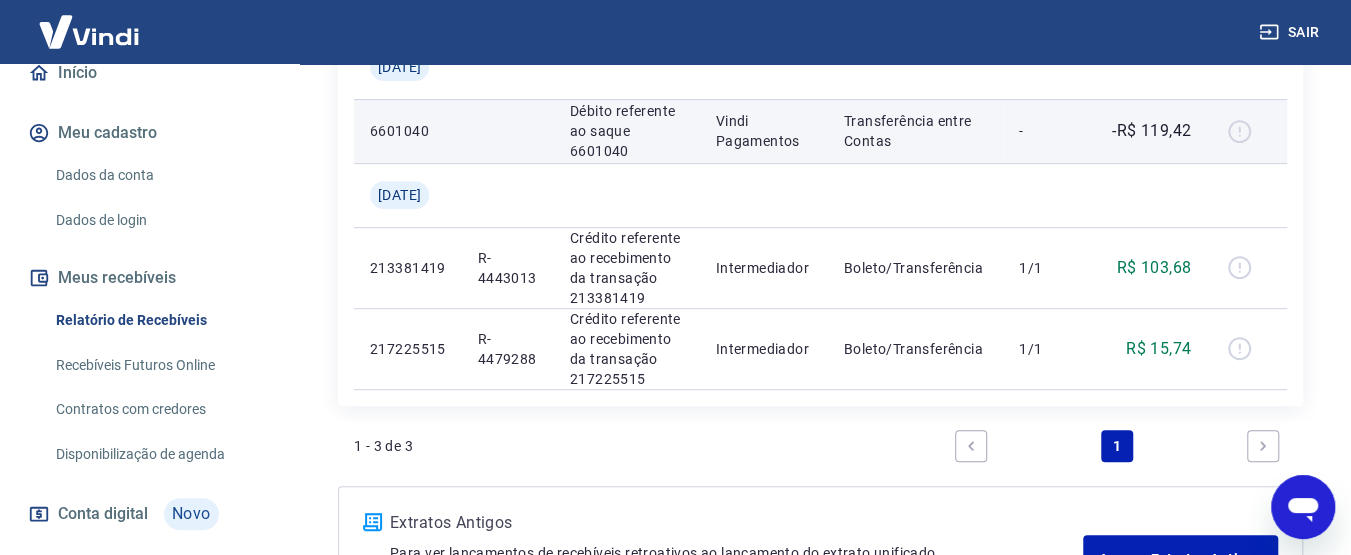click on "-R$ 119,42" at bounding box center (1151, 131) 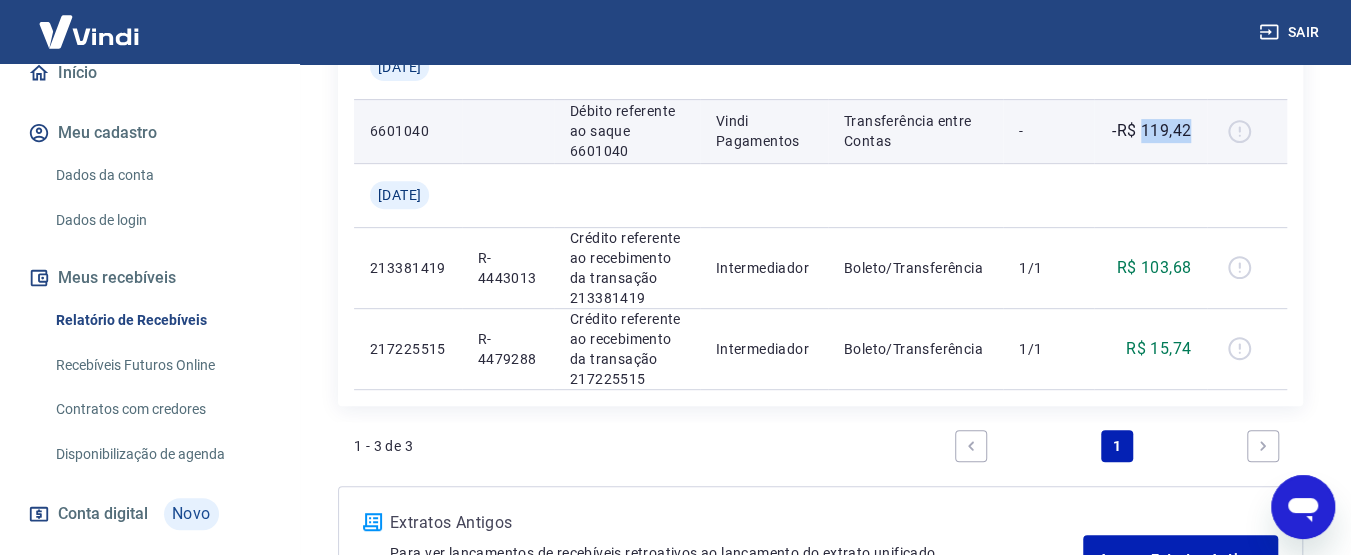 click on "-R$ 119,42" at bounding box center (1151, 131) 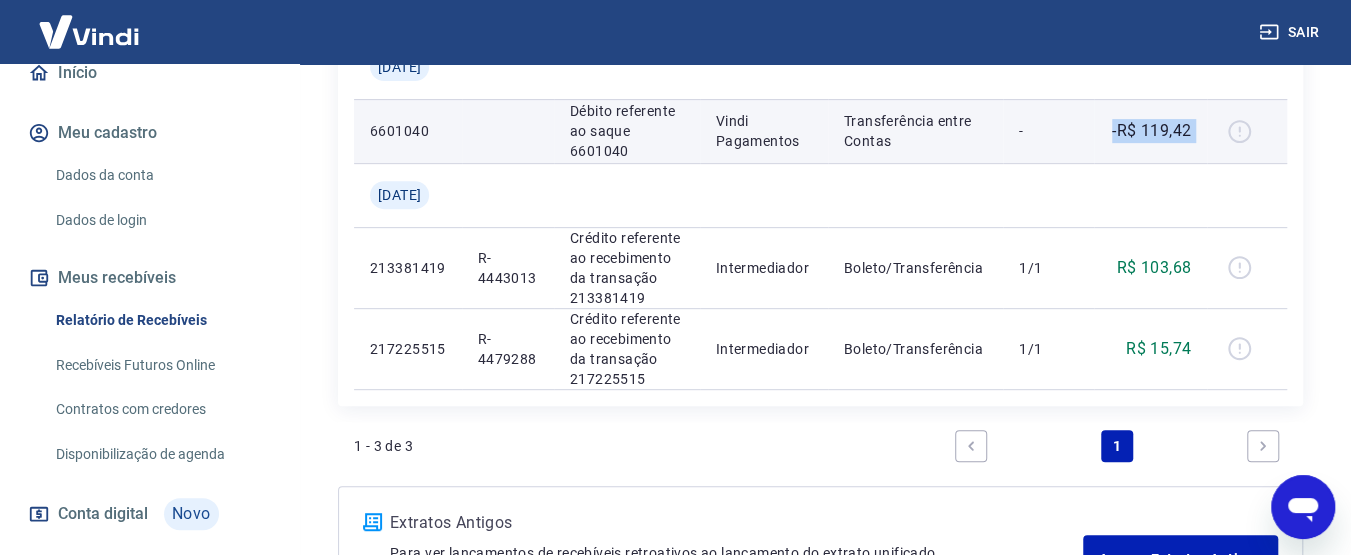 click on "-R$ 119,42" at bounding box center [1151, 131] 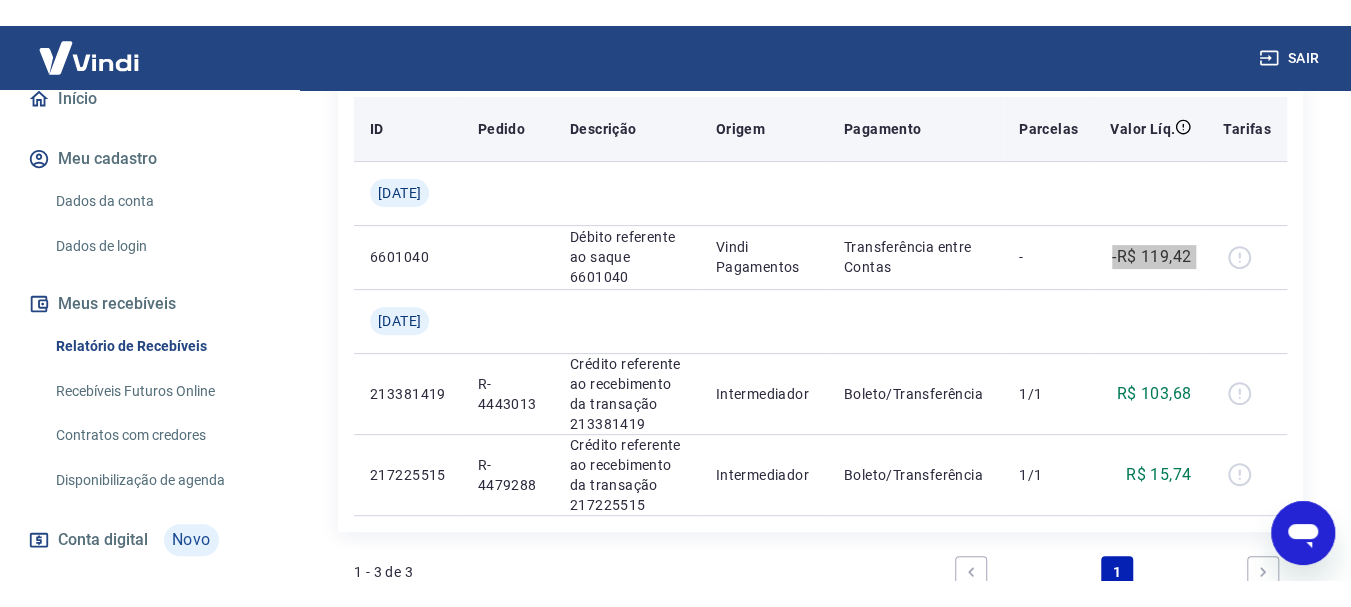 scroll, scrollTop: 275, scrollLeft: 0, axis: vertical 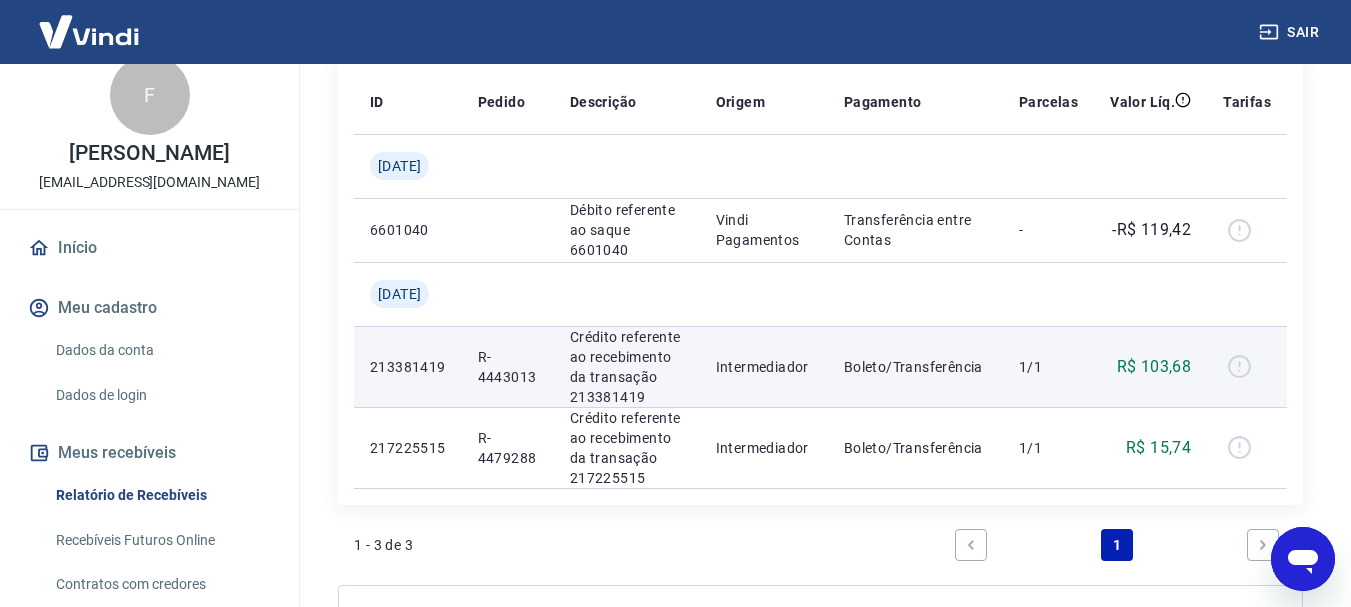 click on "Intermediador" at bounding box center [764, 366] 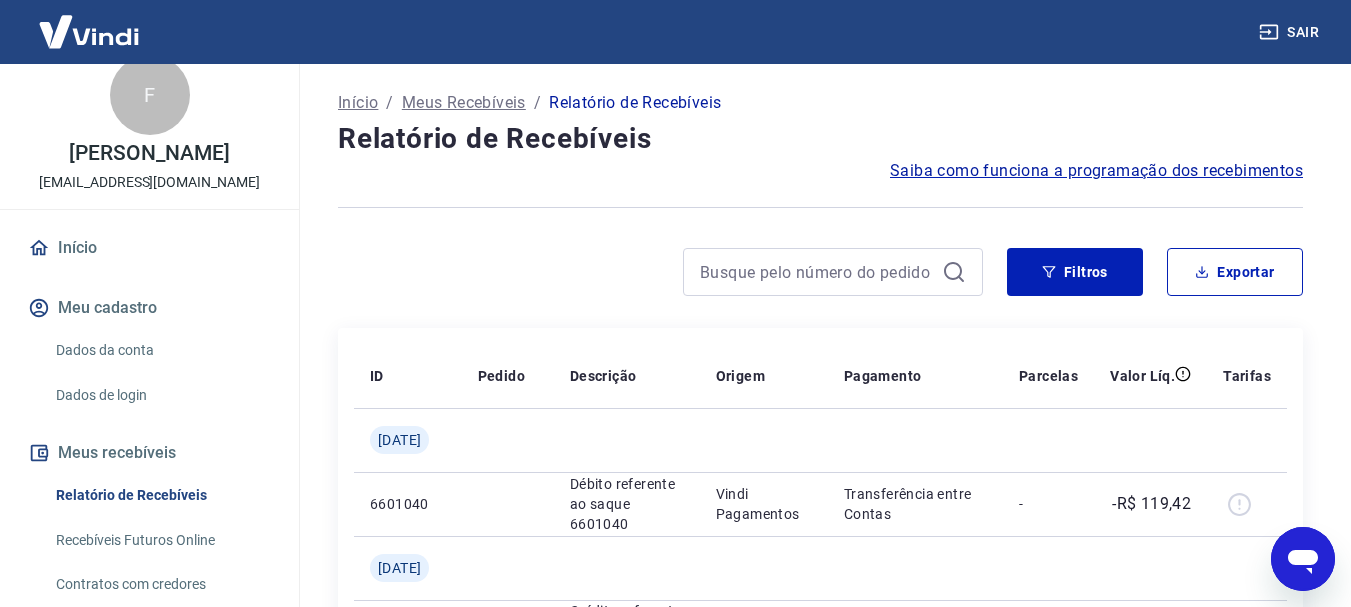 scroll, scrollTop: 0, scrollLeft: 0, axis: both 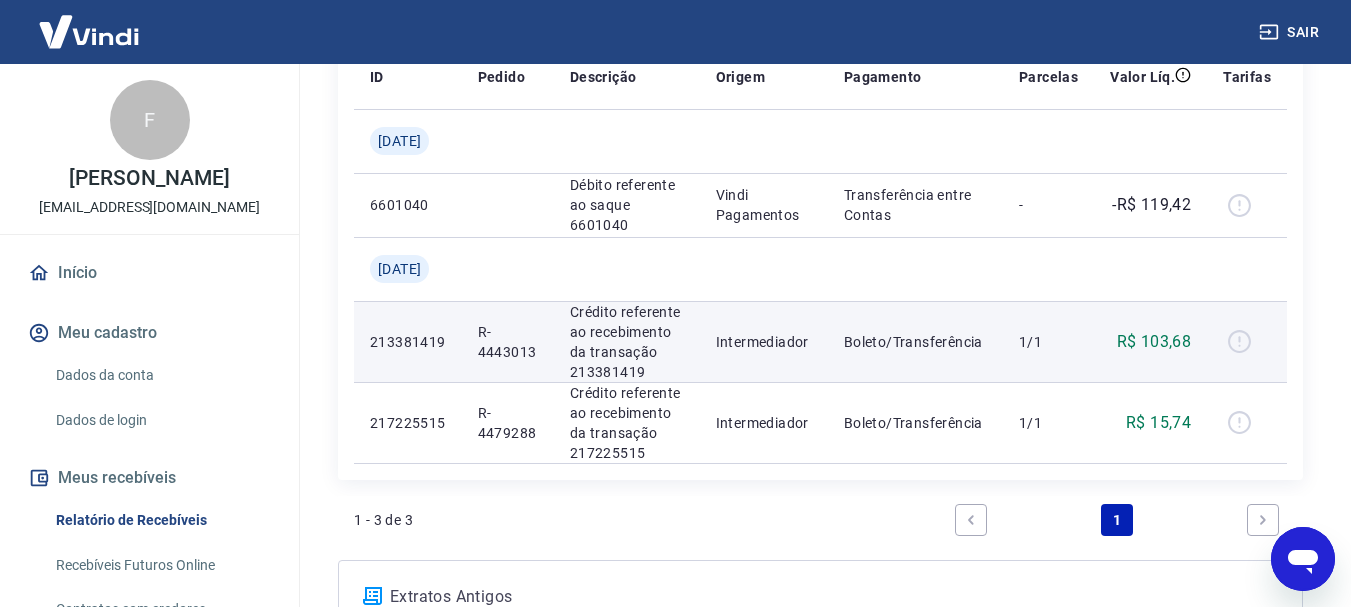 click on "Intermediador" at bounding box center [764, 342] 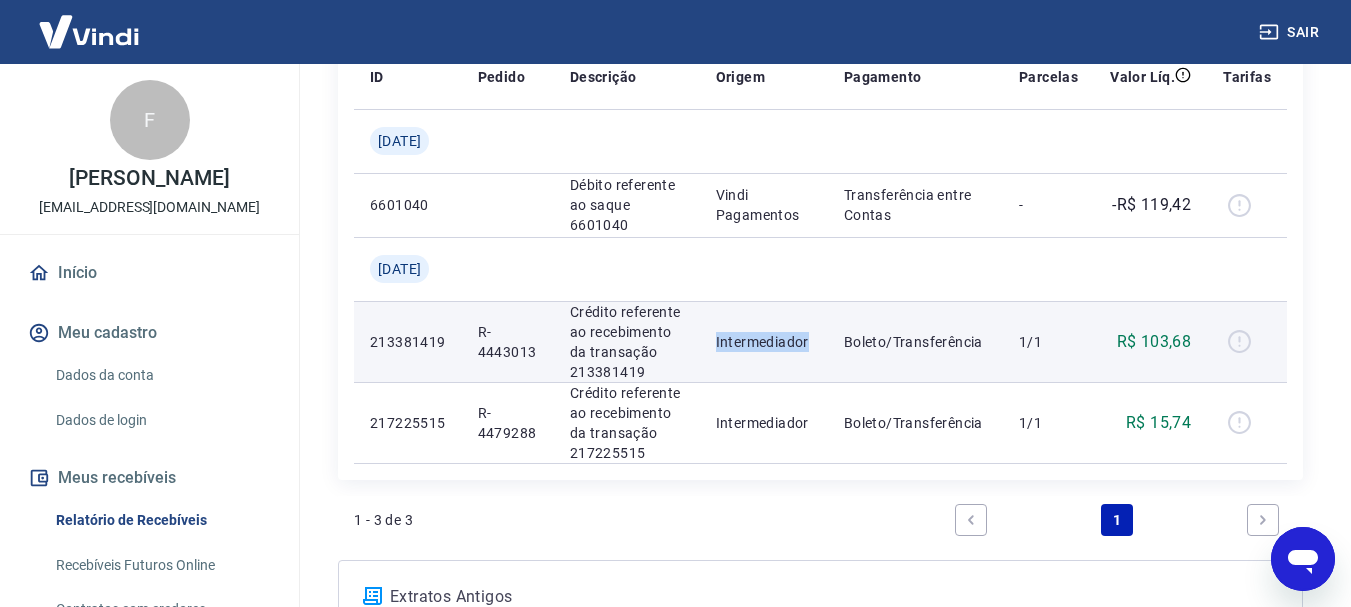 click on "Intermediador" at bounding box center [764, 342] 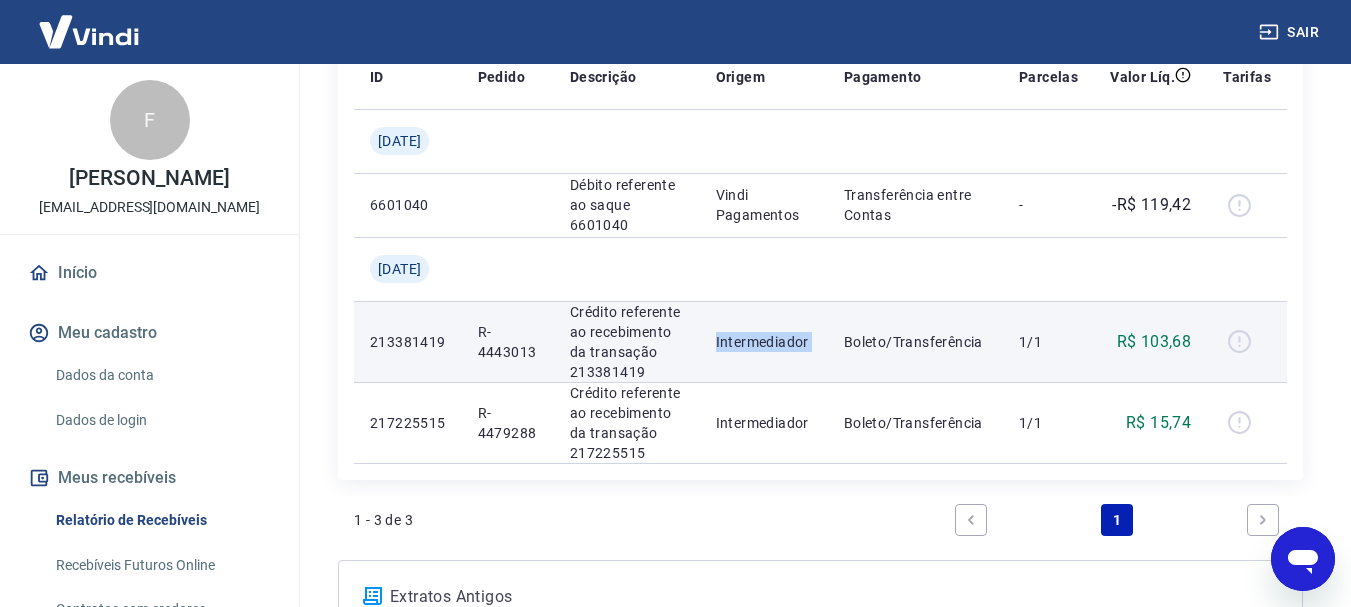 click on "Intermediador" at bounding box center (764, 342) 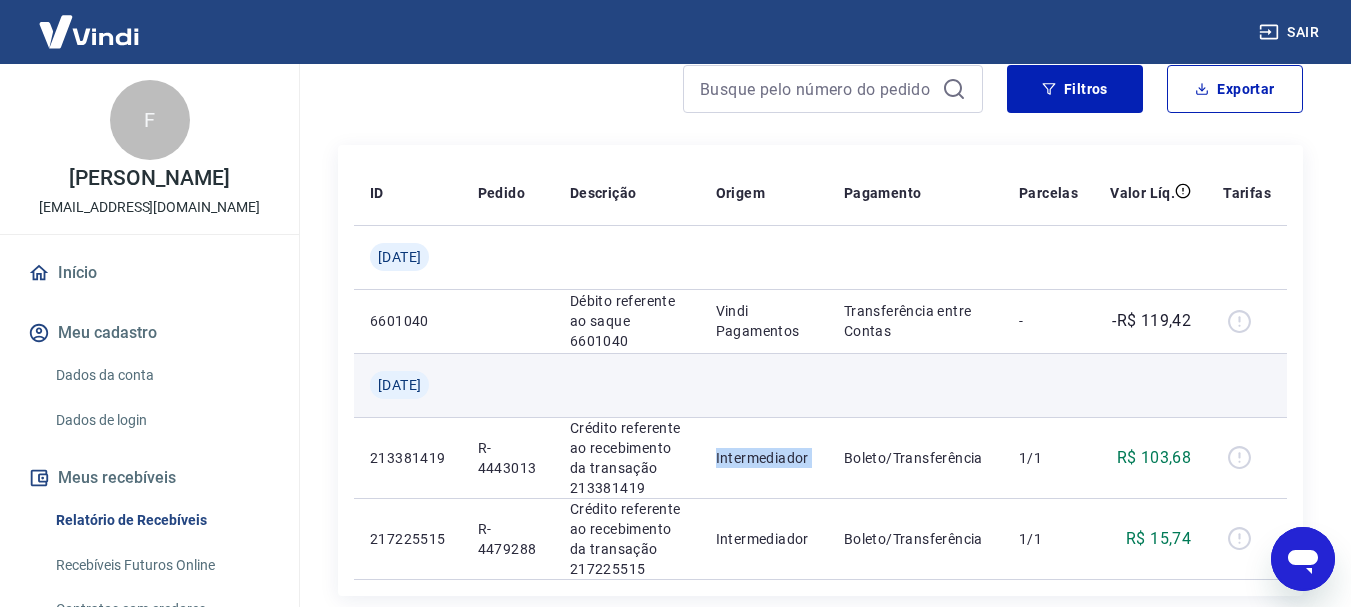 scroll, scrollTop: 400, scrollLeft: 0, axis: vertical 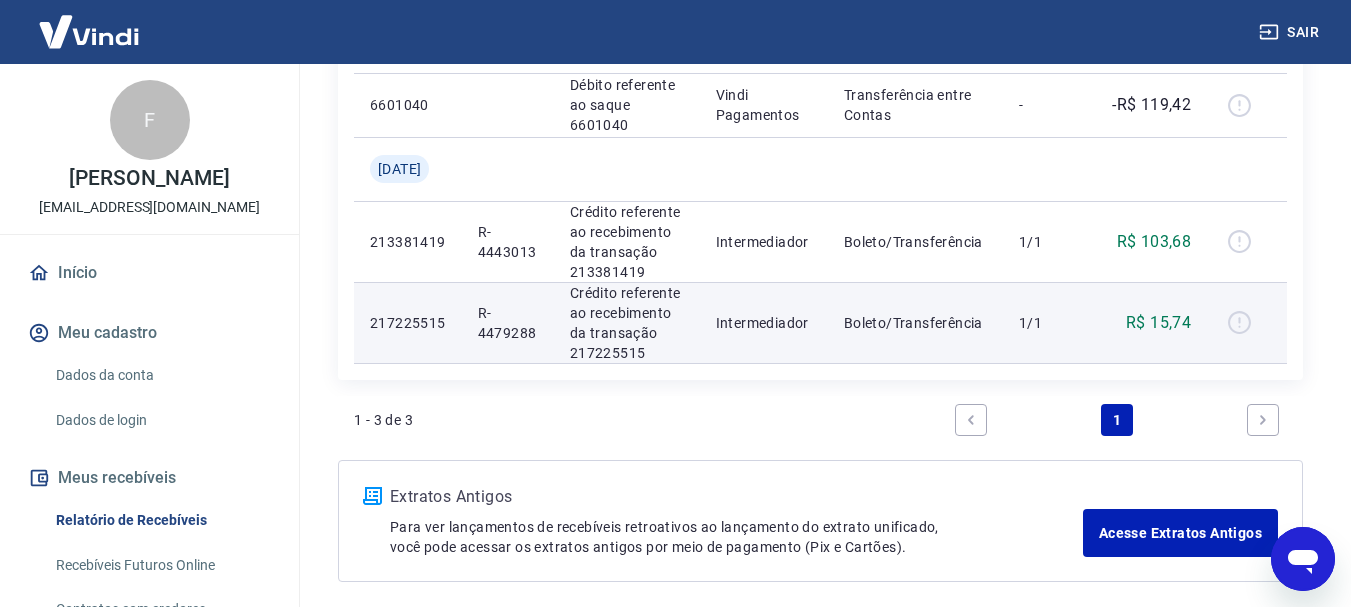 click on "Intermediador" at bounding box center (764, 323) 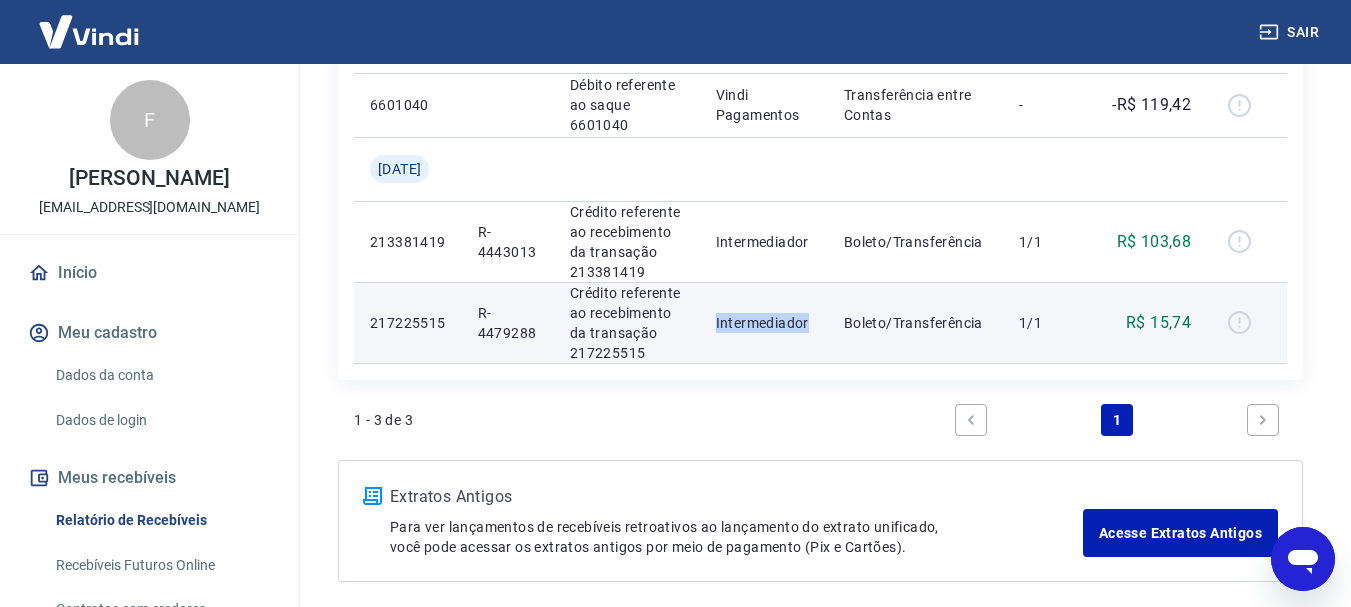 click on "Intermediador" at bounding box center (764, 323) 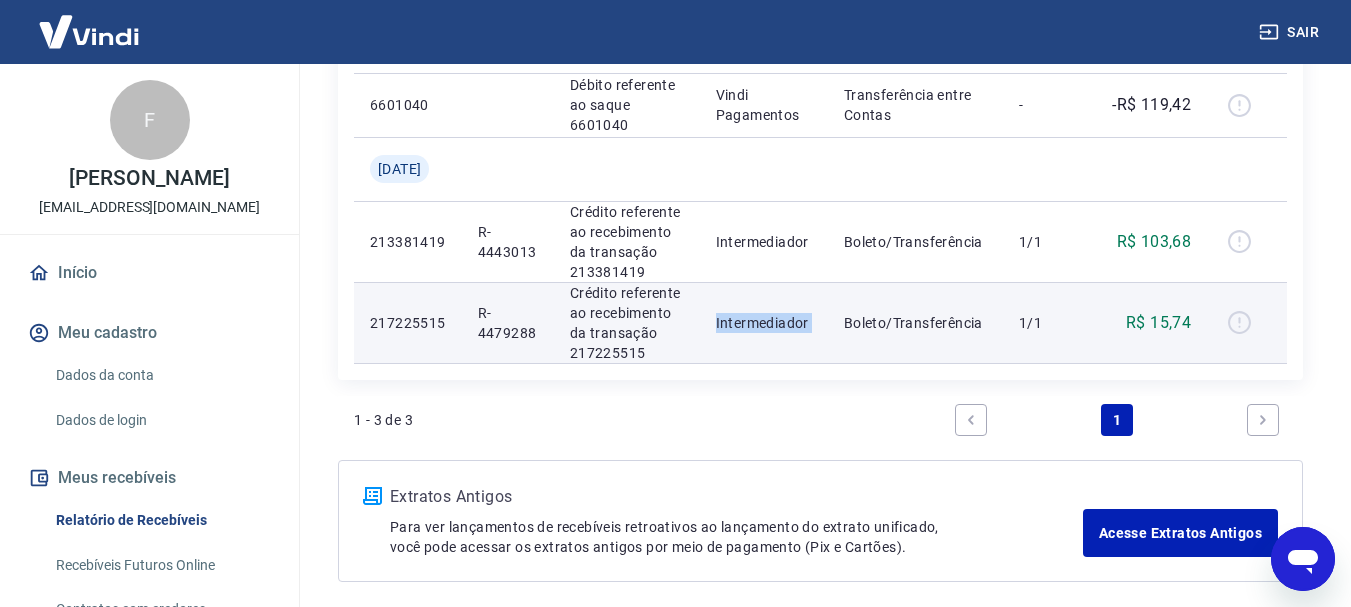 click on "Intermediador" at bounding box center [764, 323] 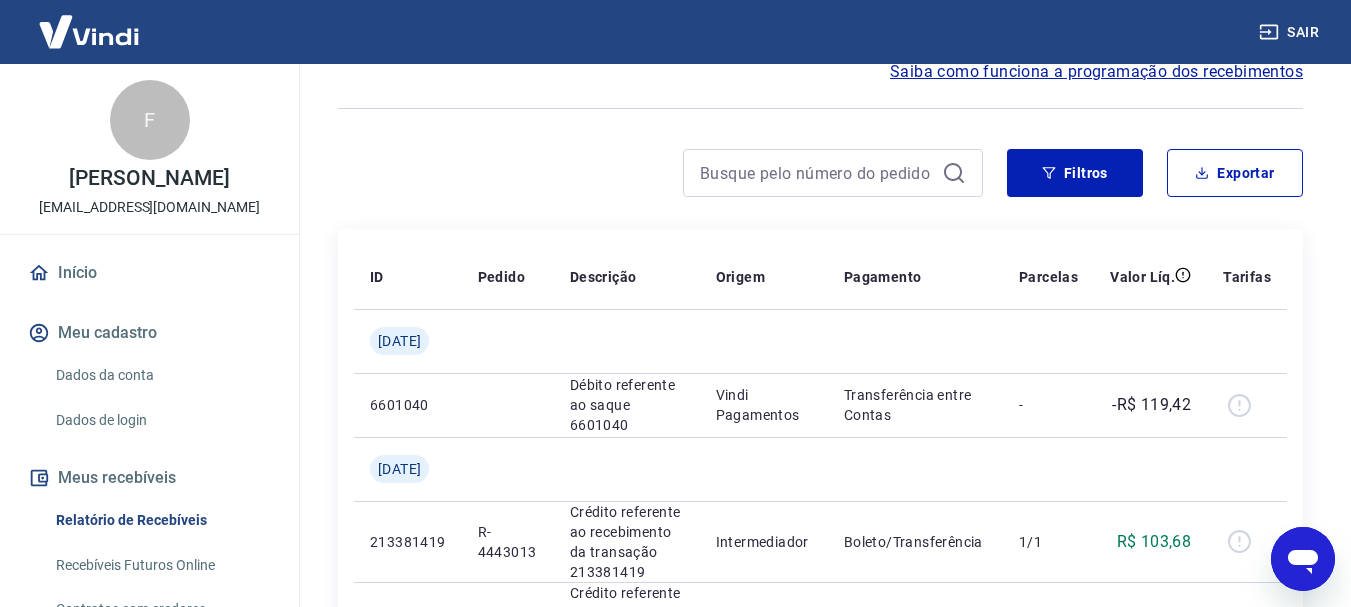scroll, scrollTop: 0, scrollLeft: 0, axis: both 